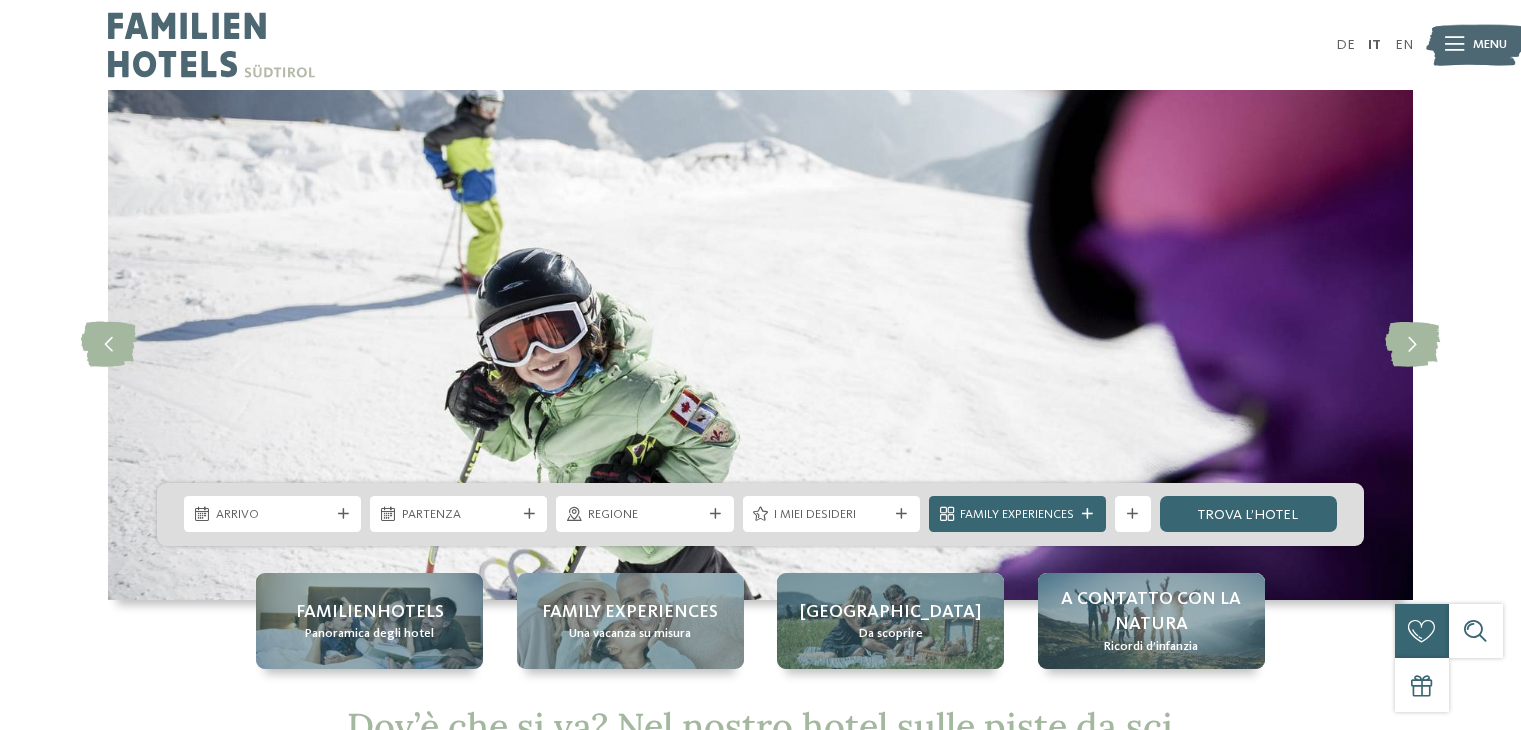 scroll, scrollTop: 0, scrollLeft: 0, axis: both 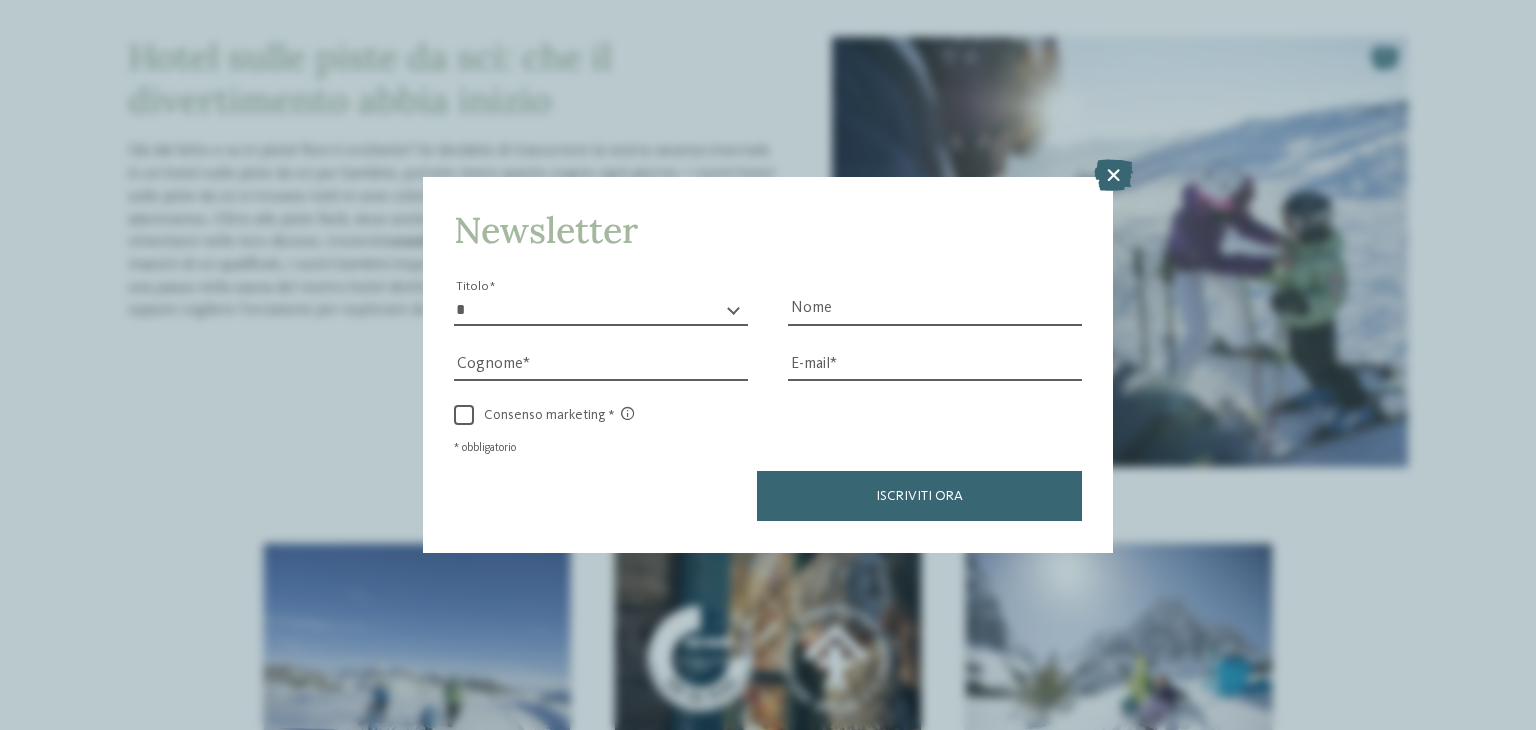 drag, startPoint x: 1529, startPoint y: 56, endPoint x: 1535, endPoint y: 195, distance: 139.12944 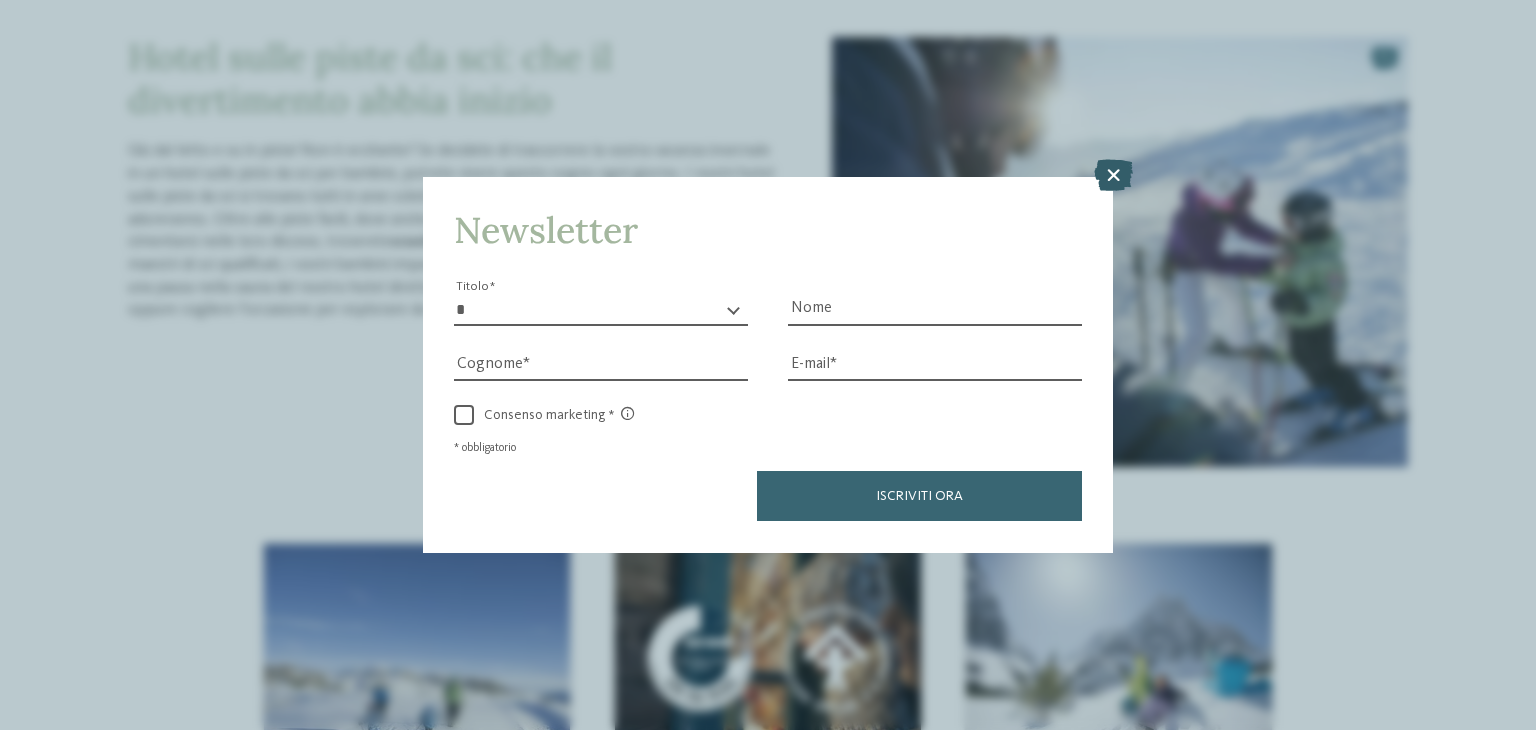 click at bounding box center (1113, 176) 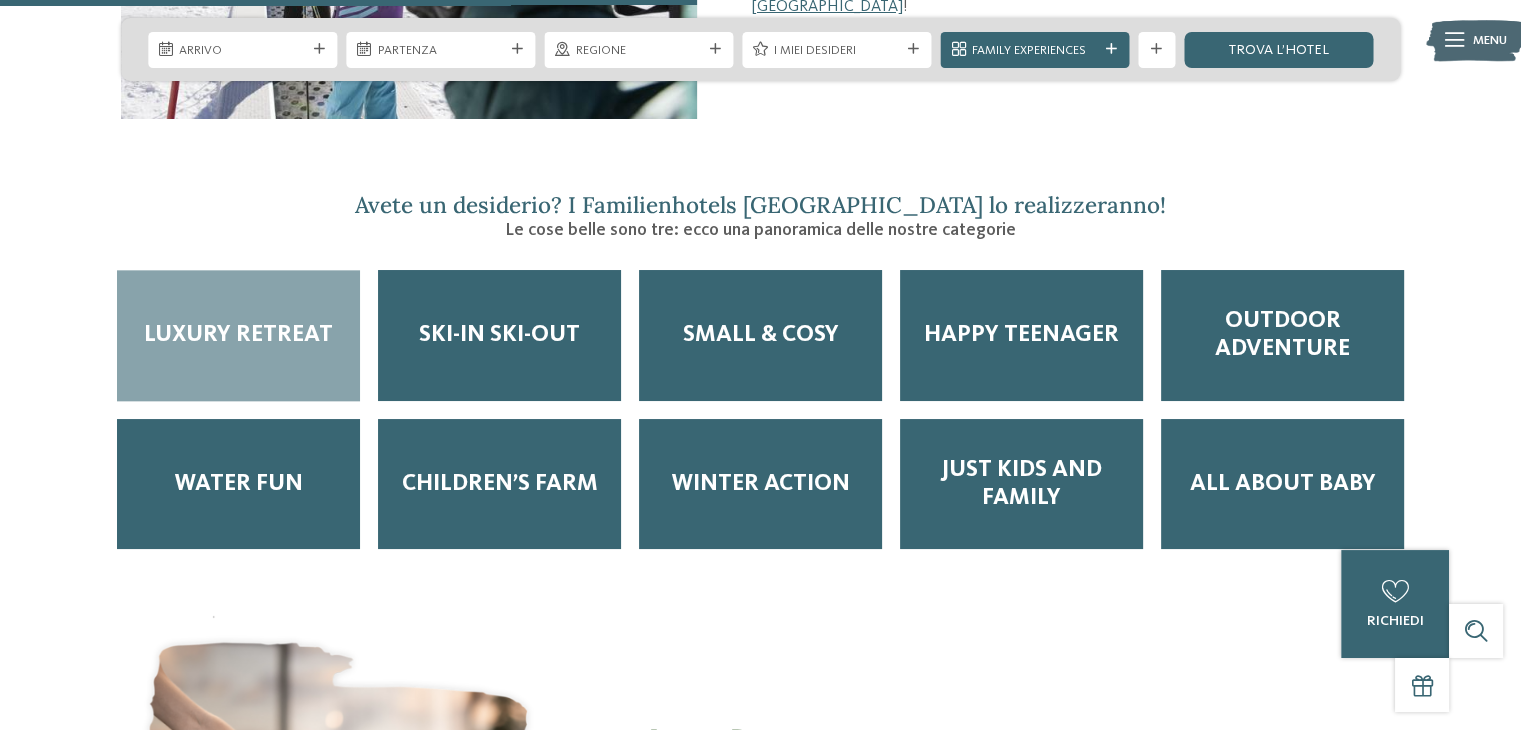 scroll, scrollTop: 2340, scrollLeft: 0, axis: vertical 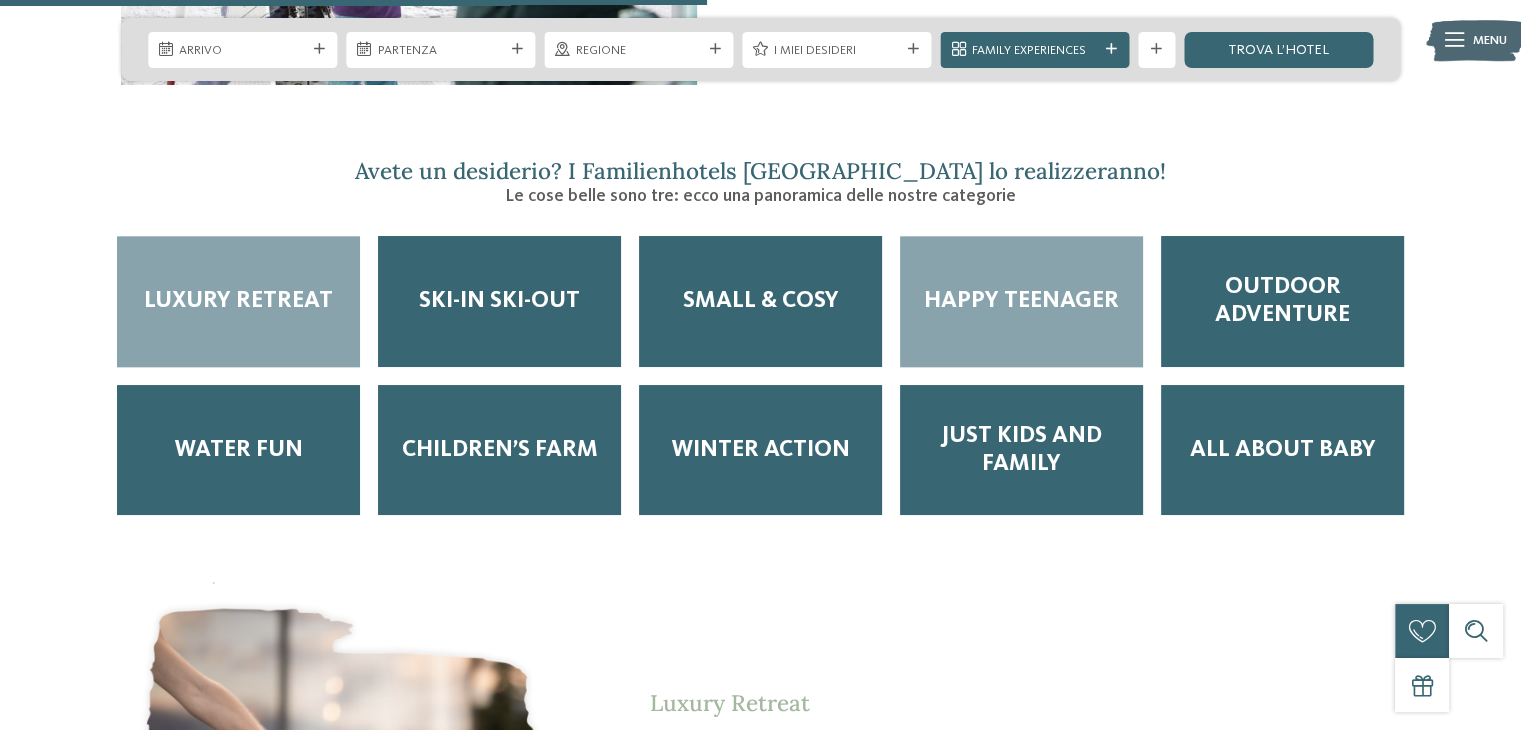 click on "Happy teenager" at bounding box center (1021, 301) 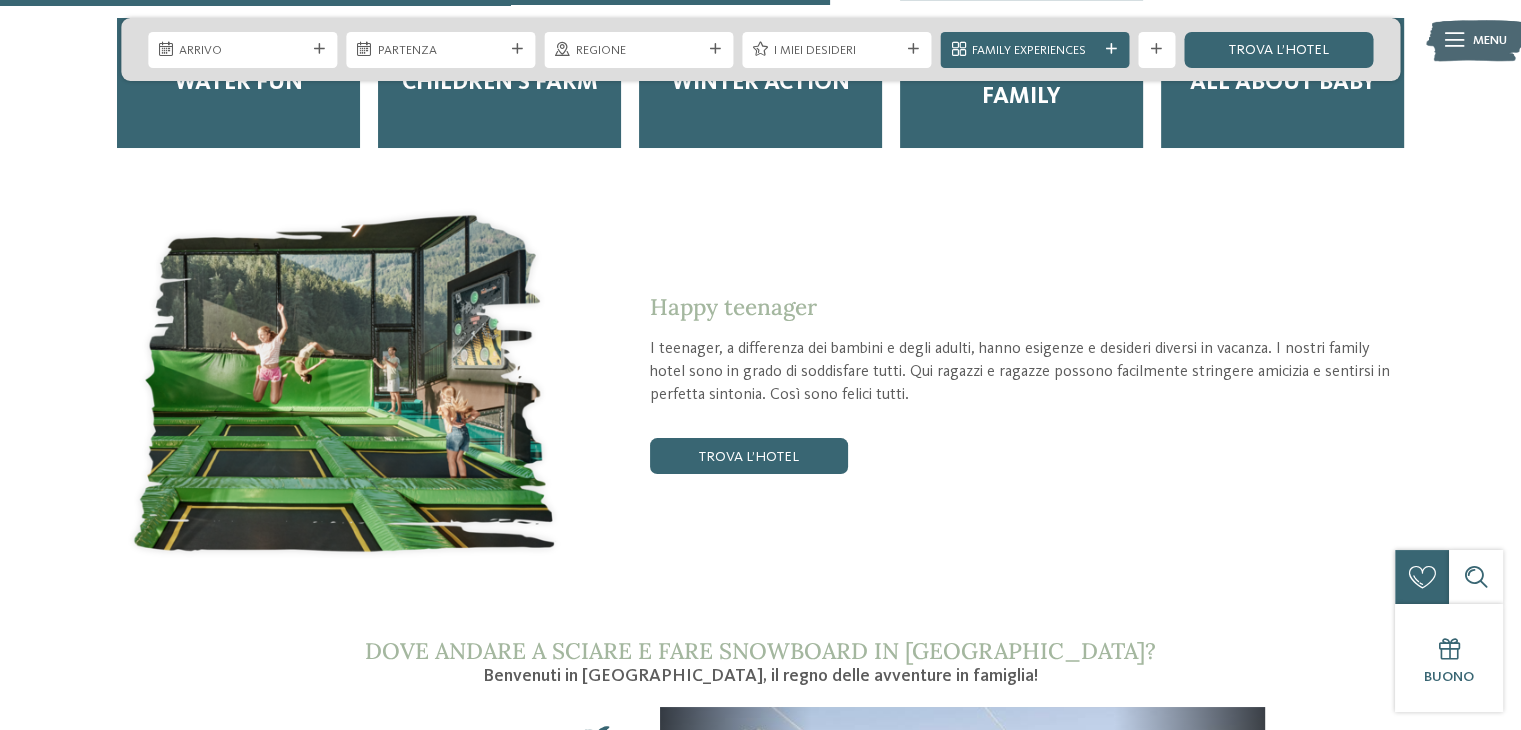 scroll, scrollTop: 2713, scrollLeft: 0, axis: vertical 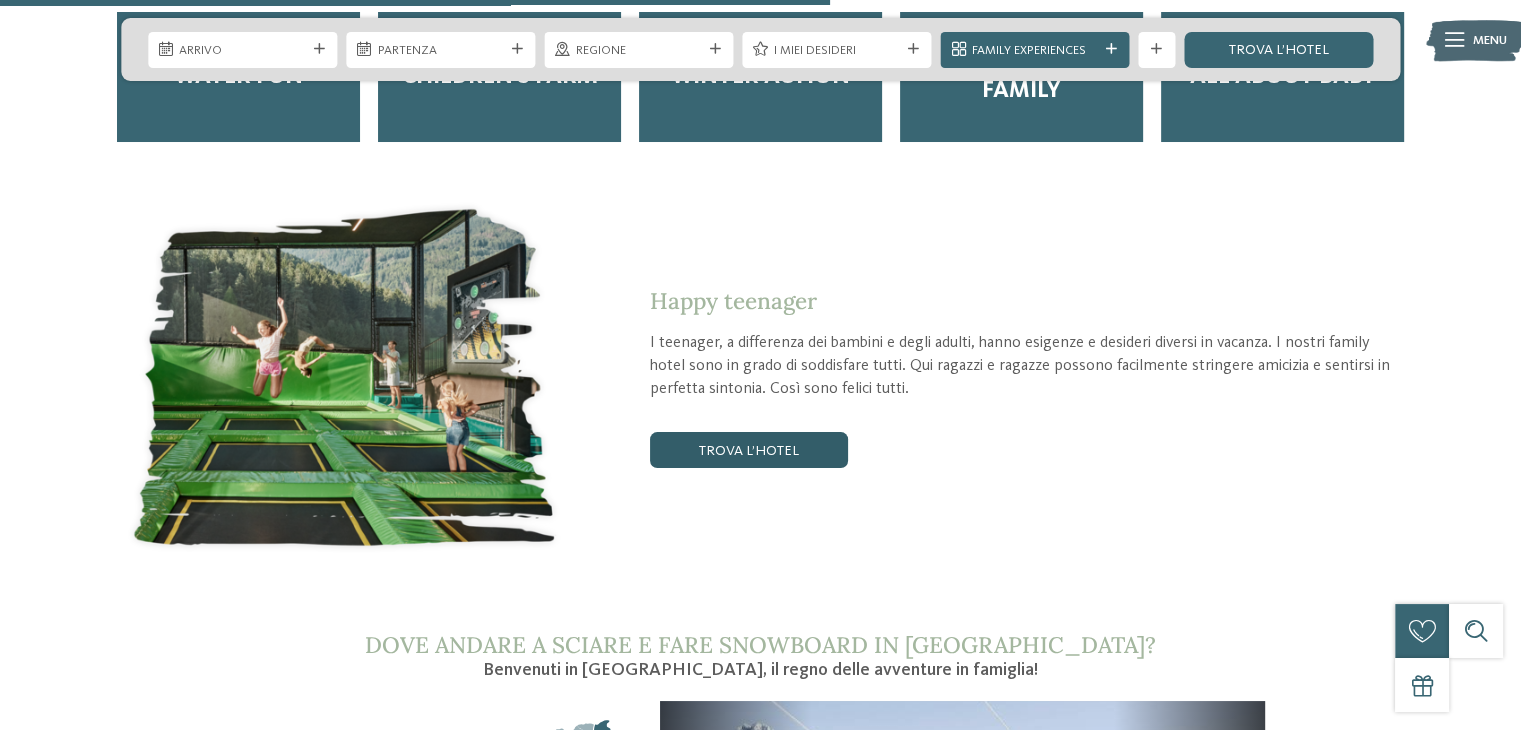 click on "trova l’hotel" at bounding box center [749, 450] 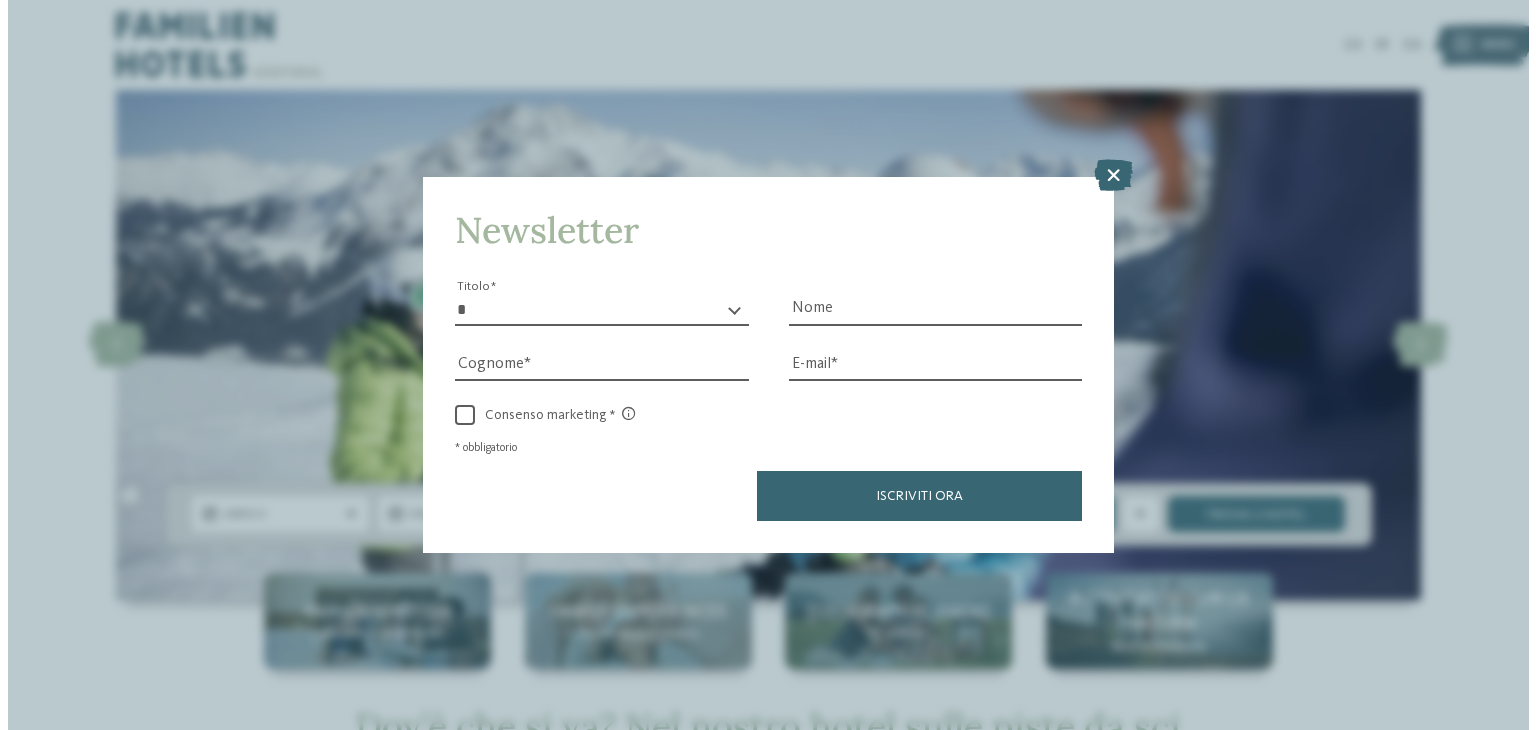 scroll, scrollTop: 0, scrollLeft: 0, axis: both 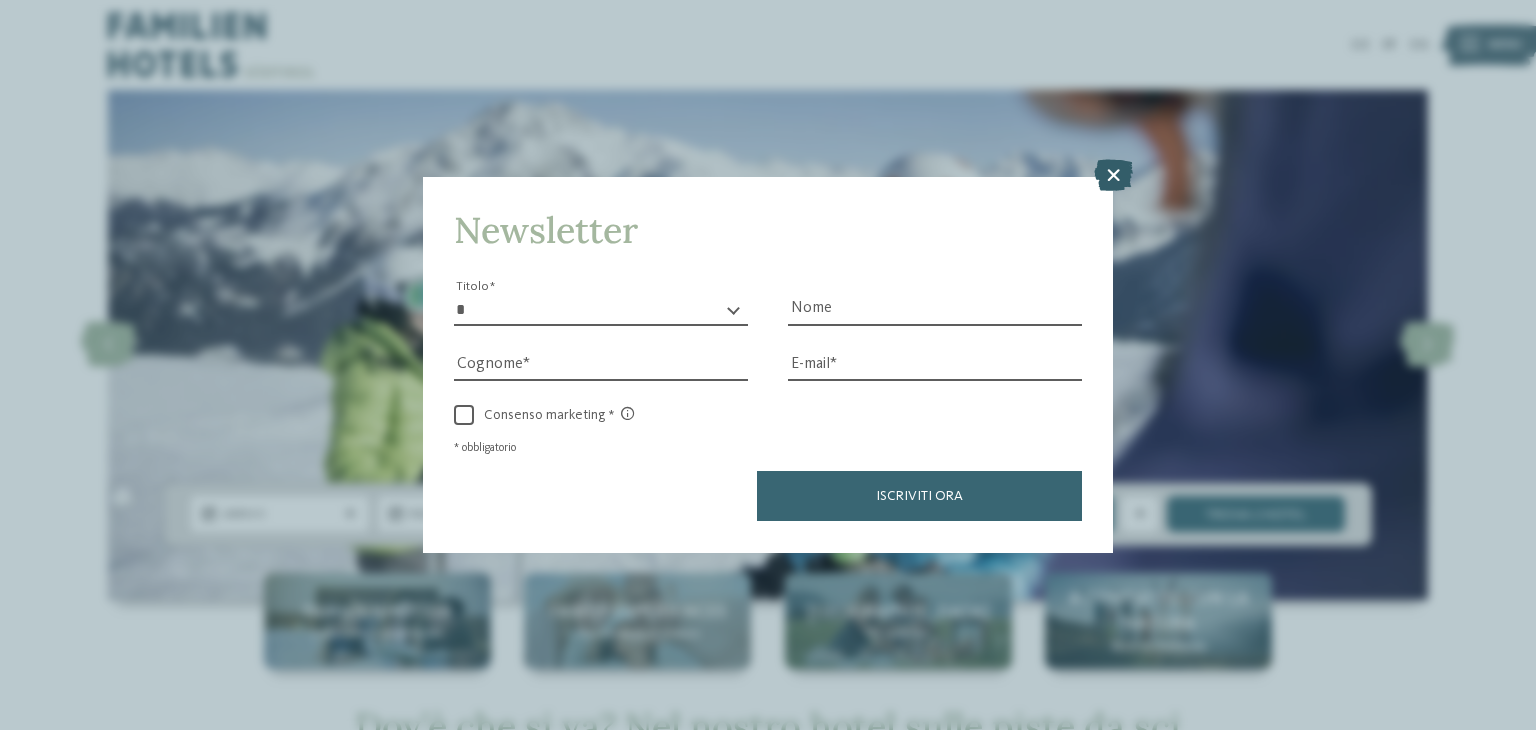 click at bounding box center [1113, 176] 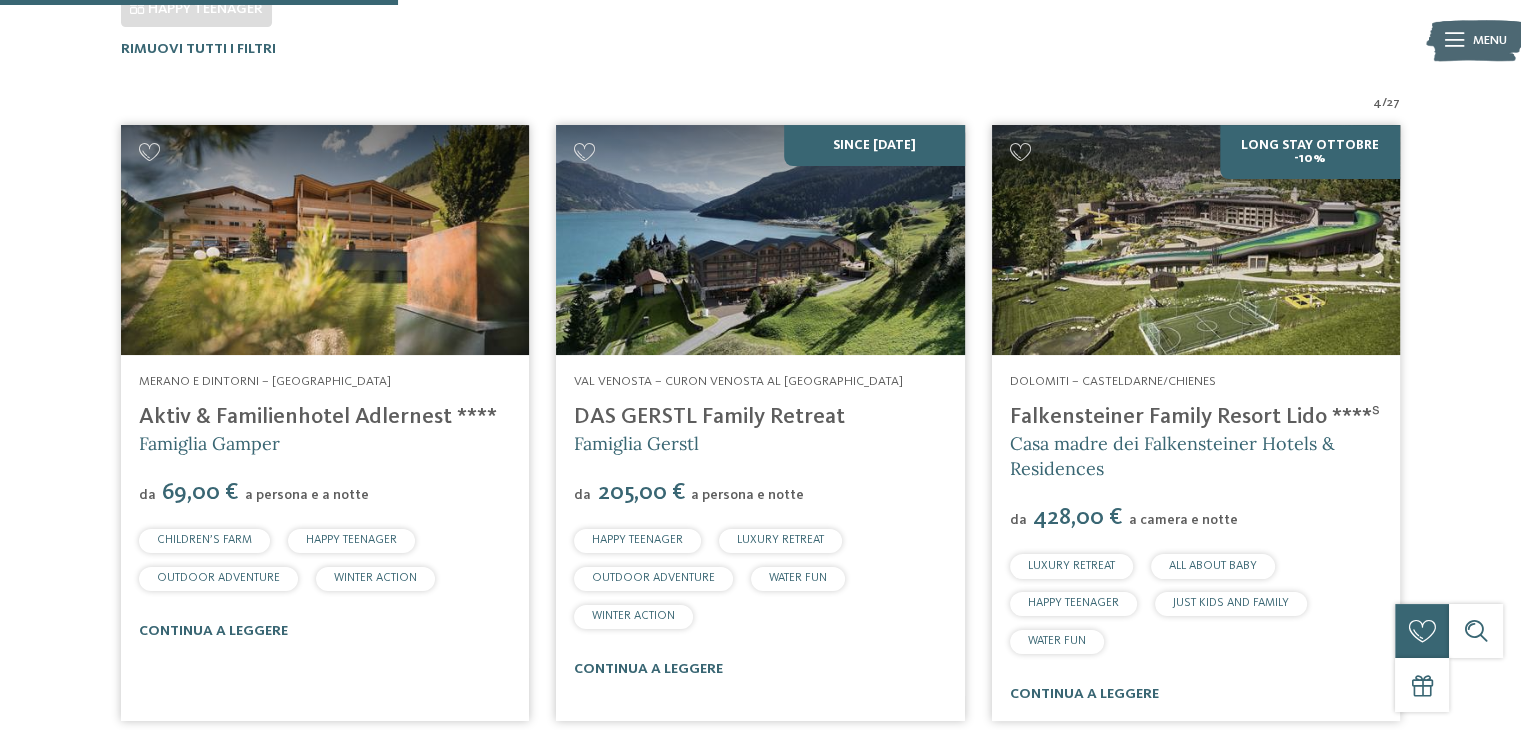 scroll, scrollTop: 579, scrollLeft: 0, axis: vertical 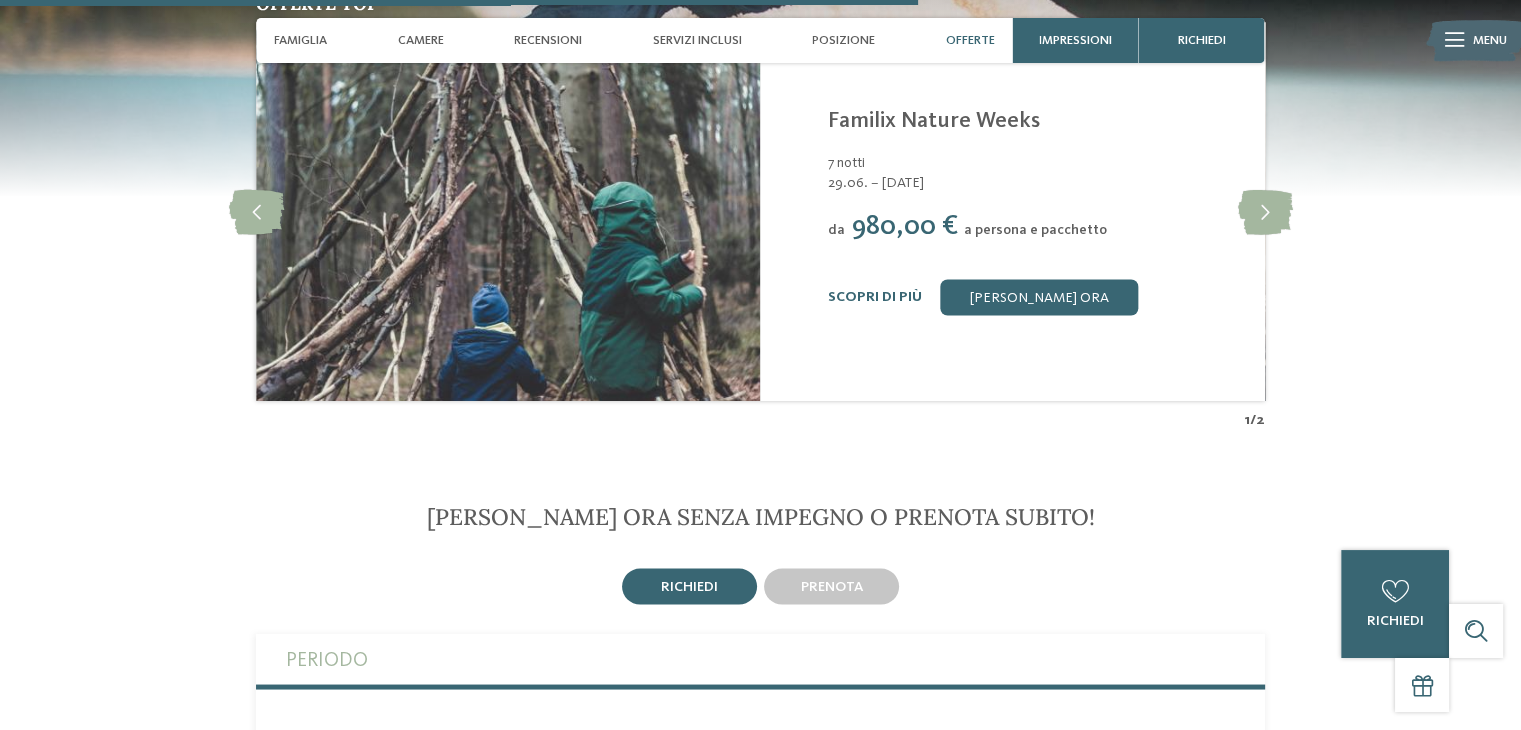 click on "Offerte" at bounding box center (970, 40) 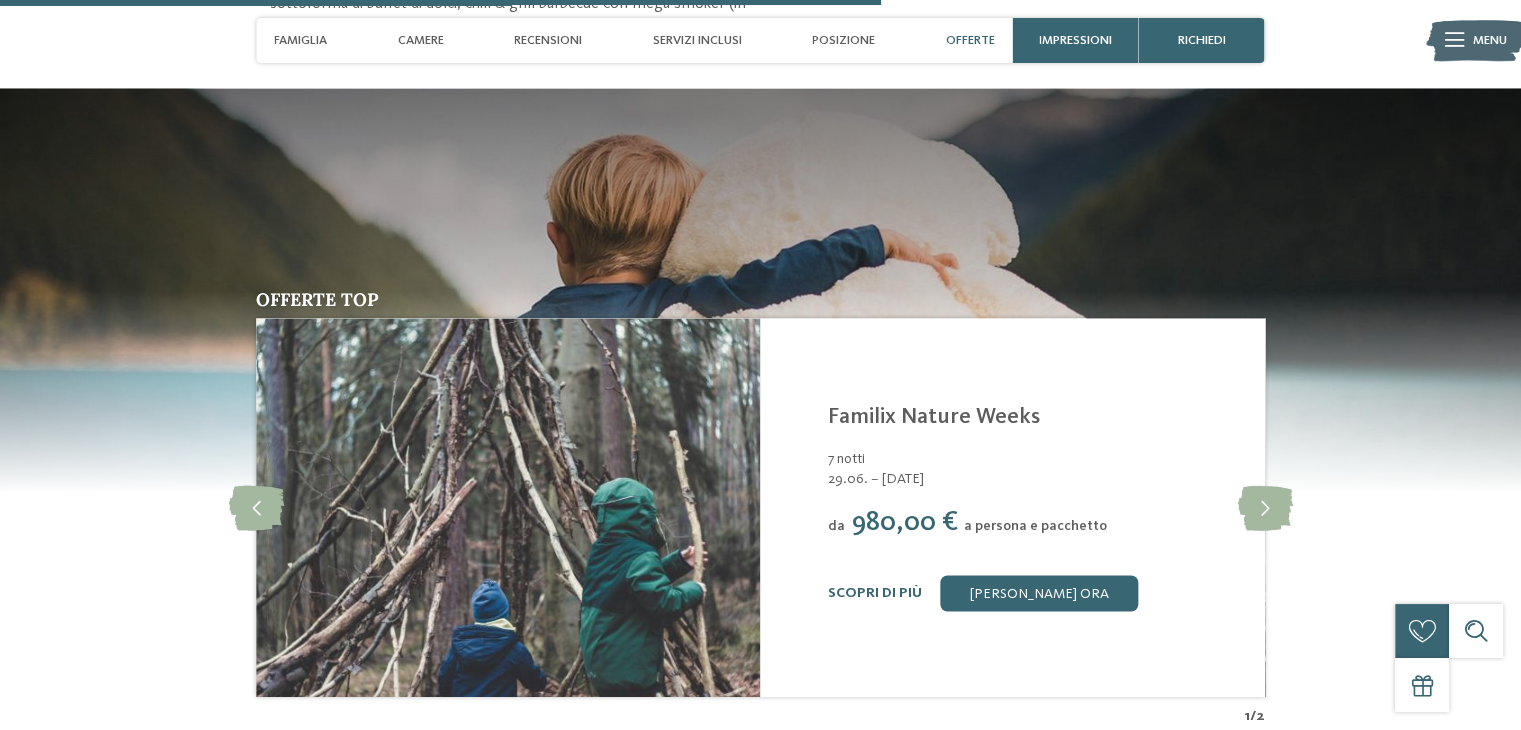 scroll, scrollTop: 3150, scrollLeft: 0, axis: vertical 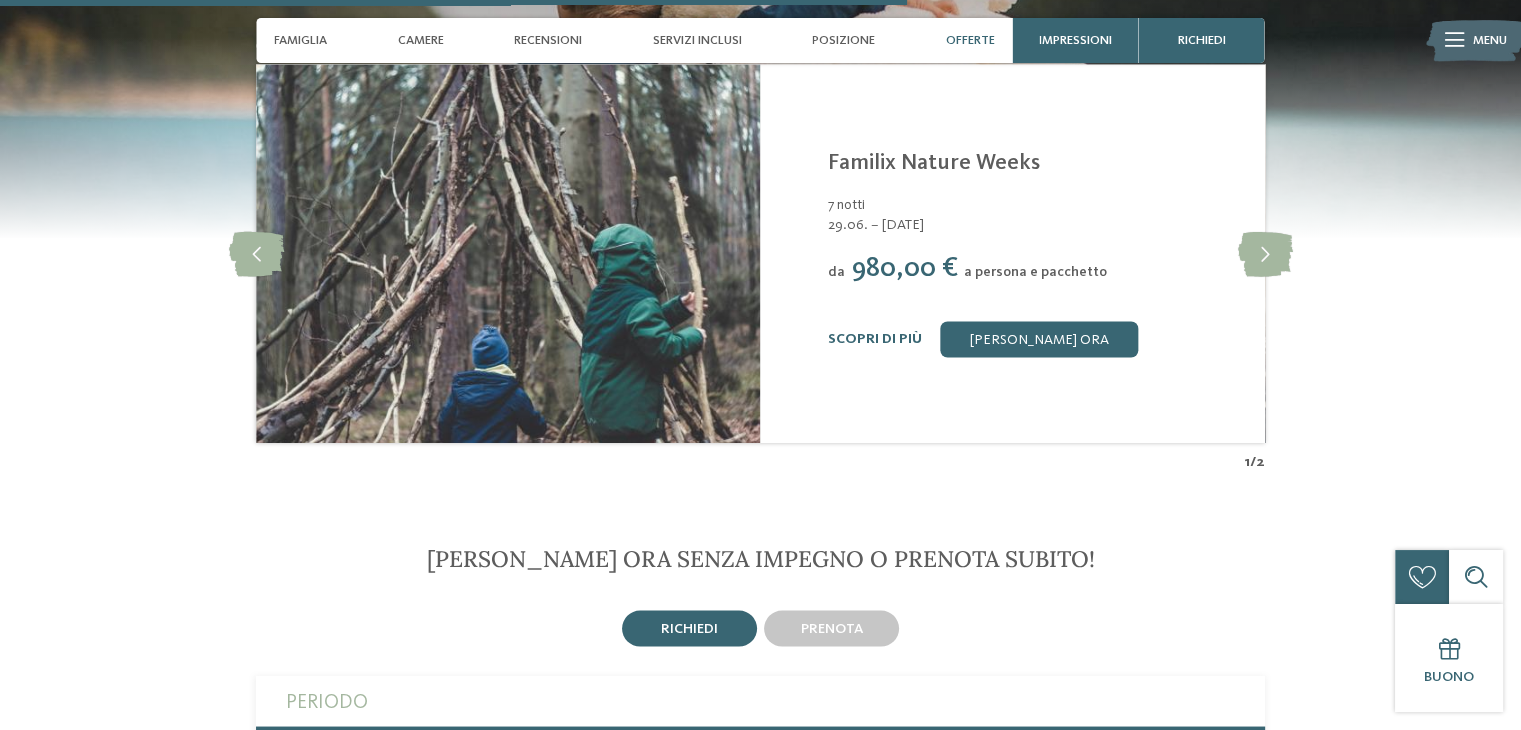 click at bounding box center [1454, 40] 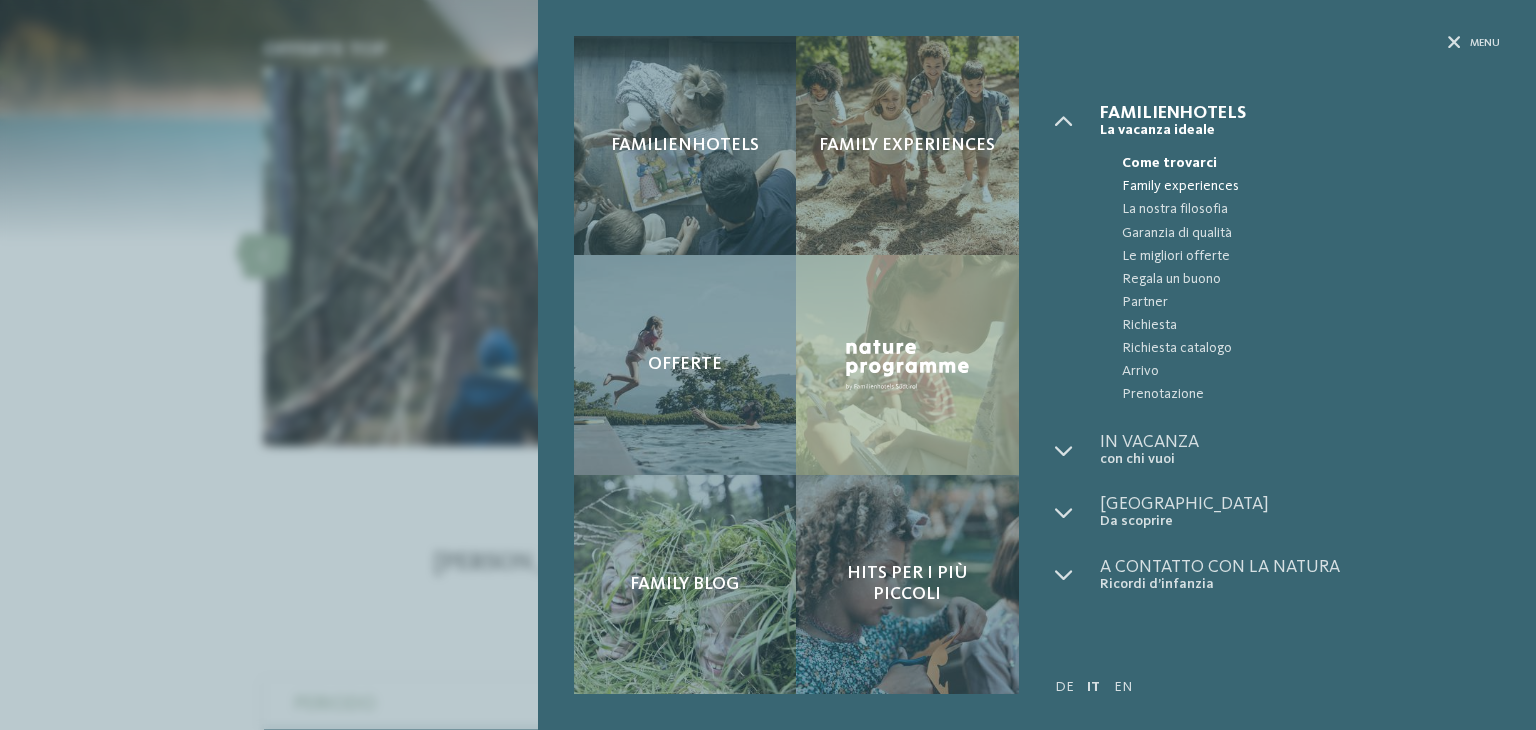 click on "Family experiences" at bounding box center (1311, 186) 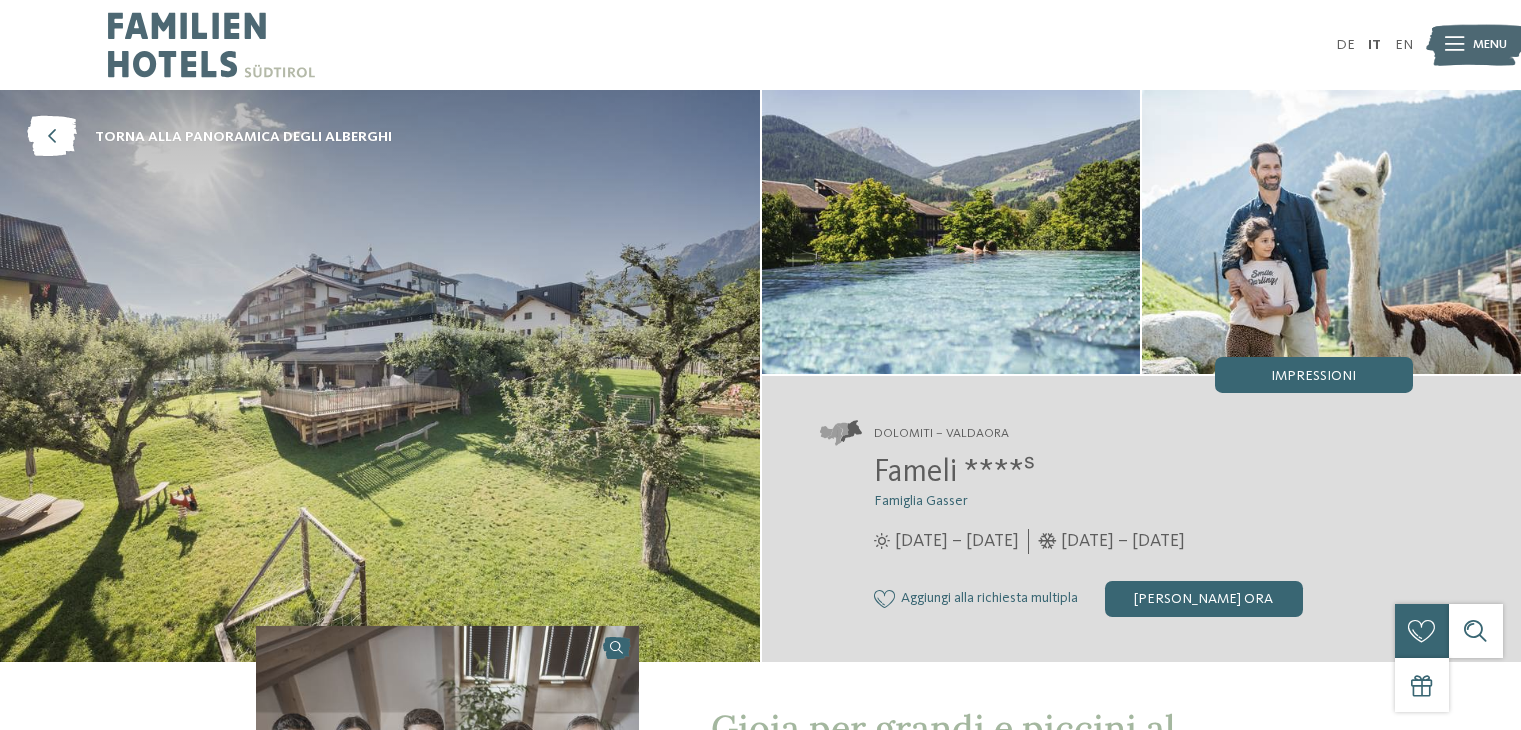 scroll, scrollTop: 0, scrollLeft: 0, axis: both 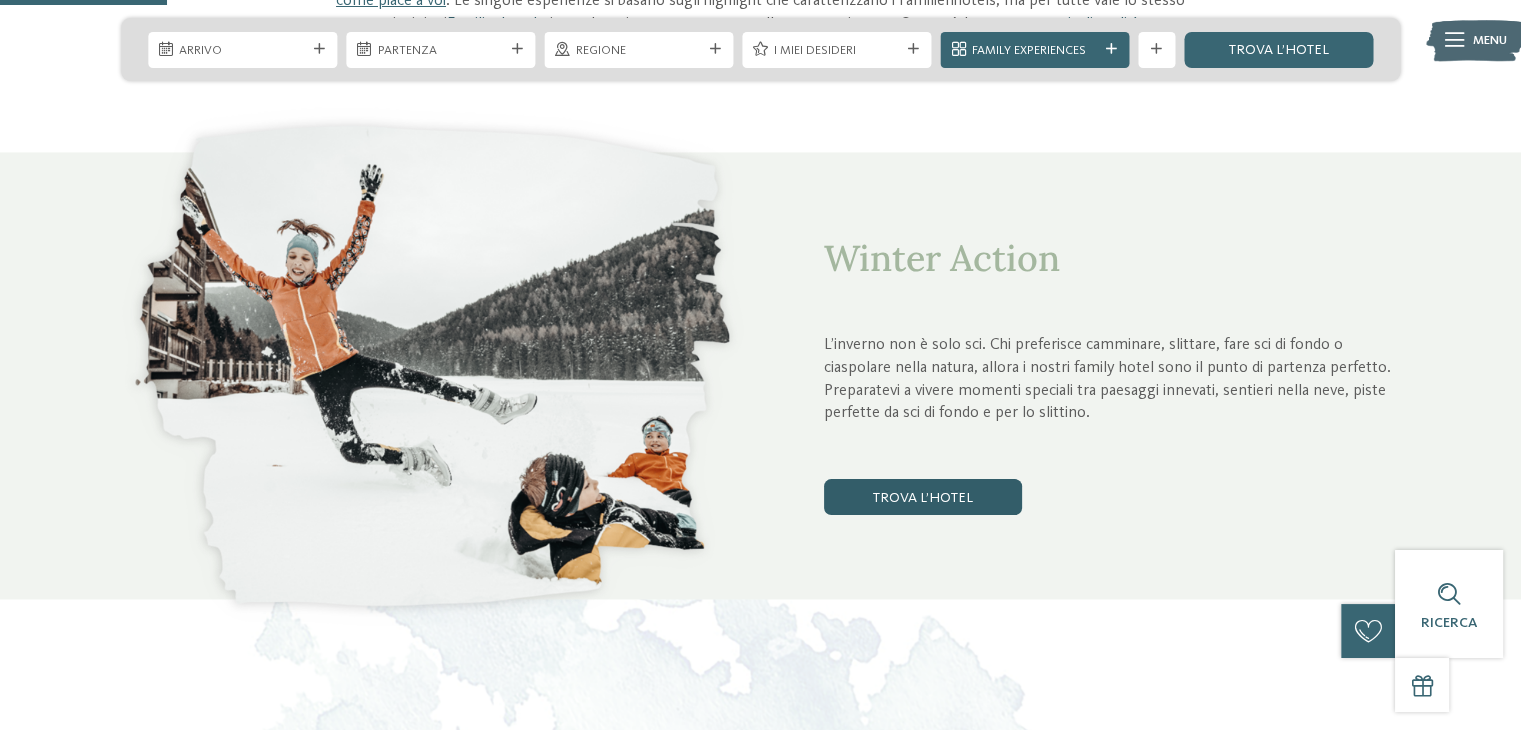 click on "trova l’hotel" at bounding box center [923, 497] 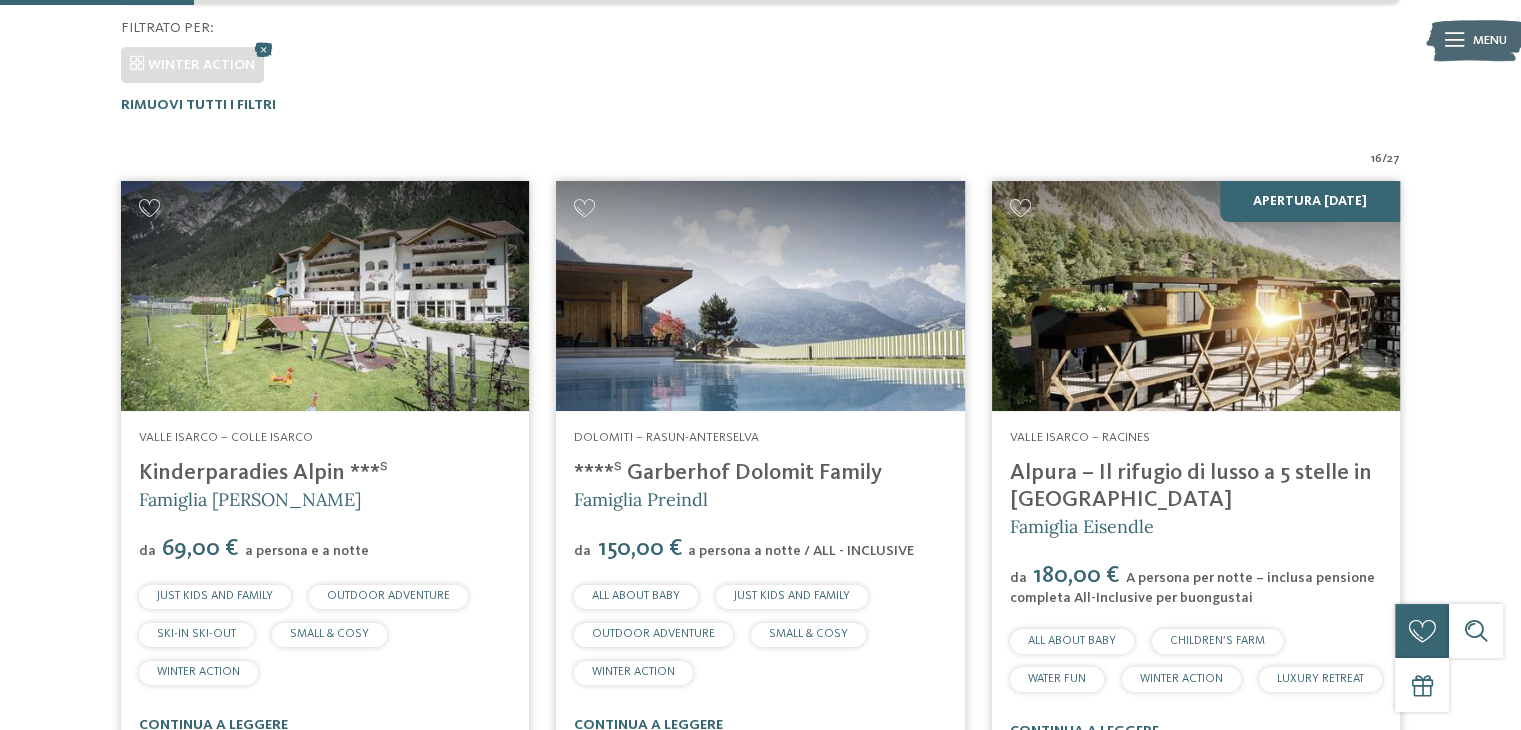 scroll, scrollTop: 579, scrollLeft: 0, axis: vertical 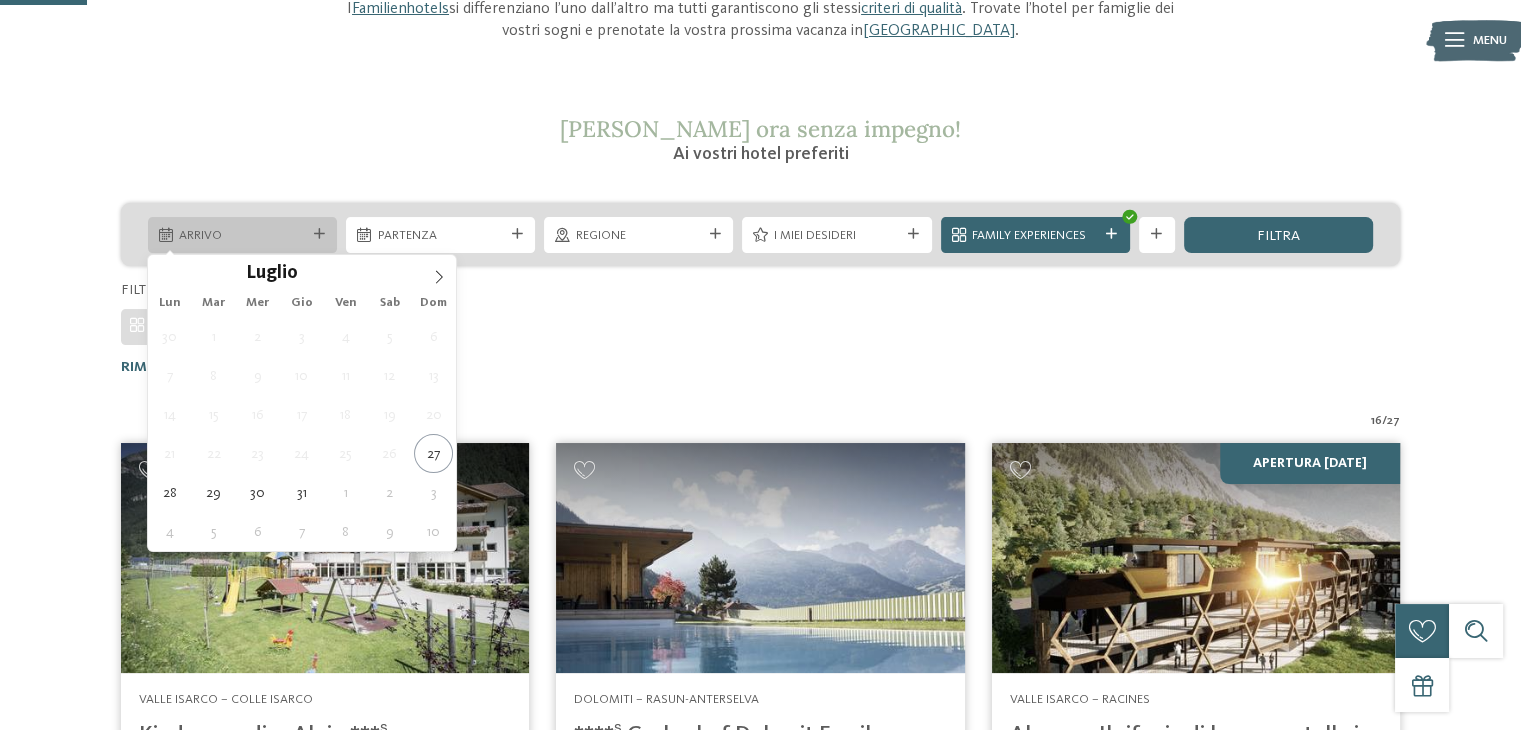 click on "Arrivo" at bounding box center [242, 236] 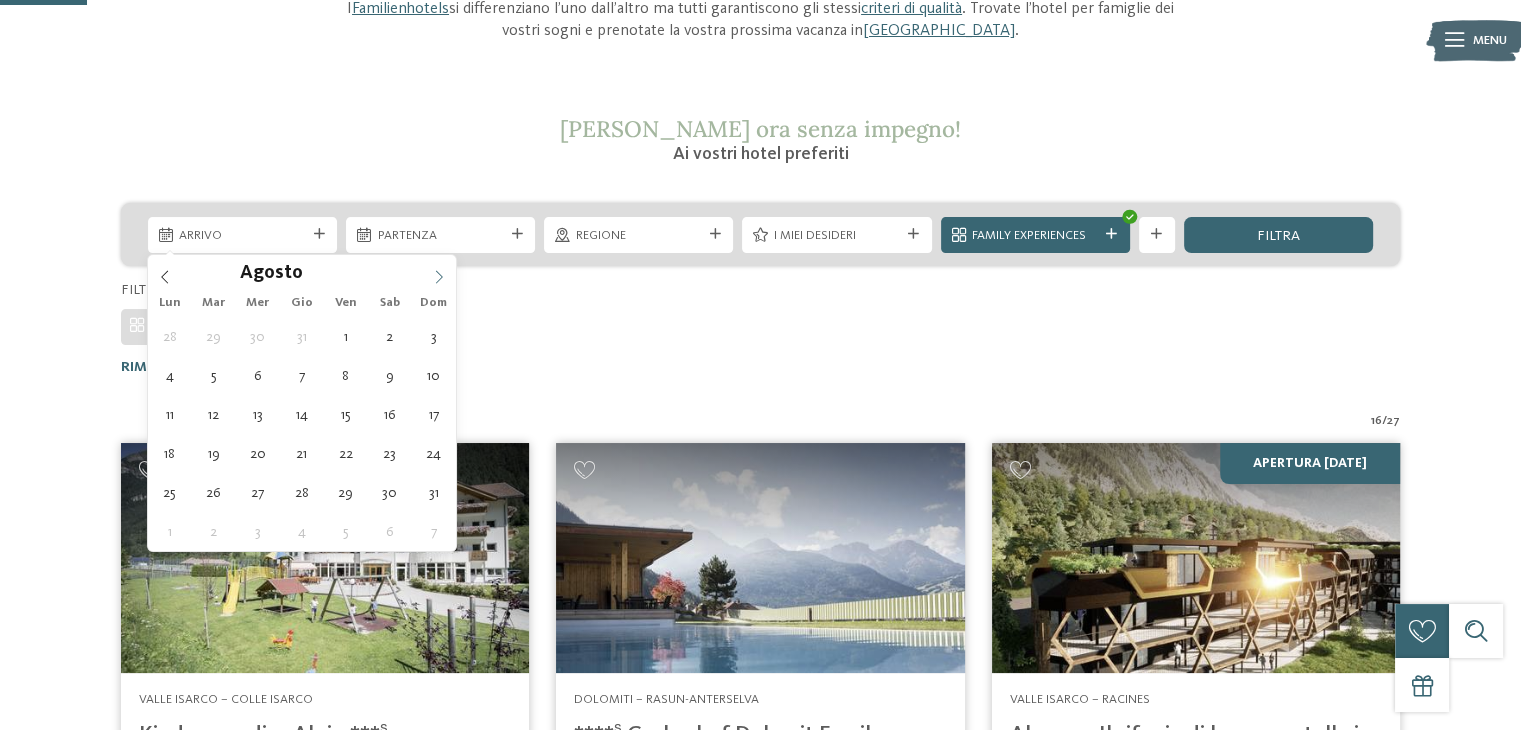 click at bounding box center [439, 272] 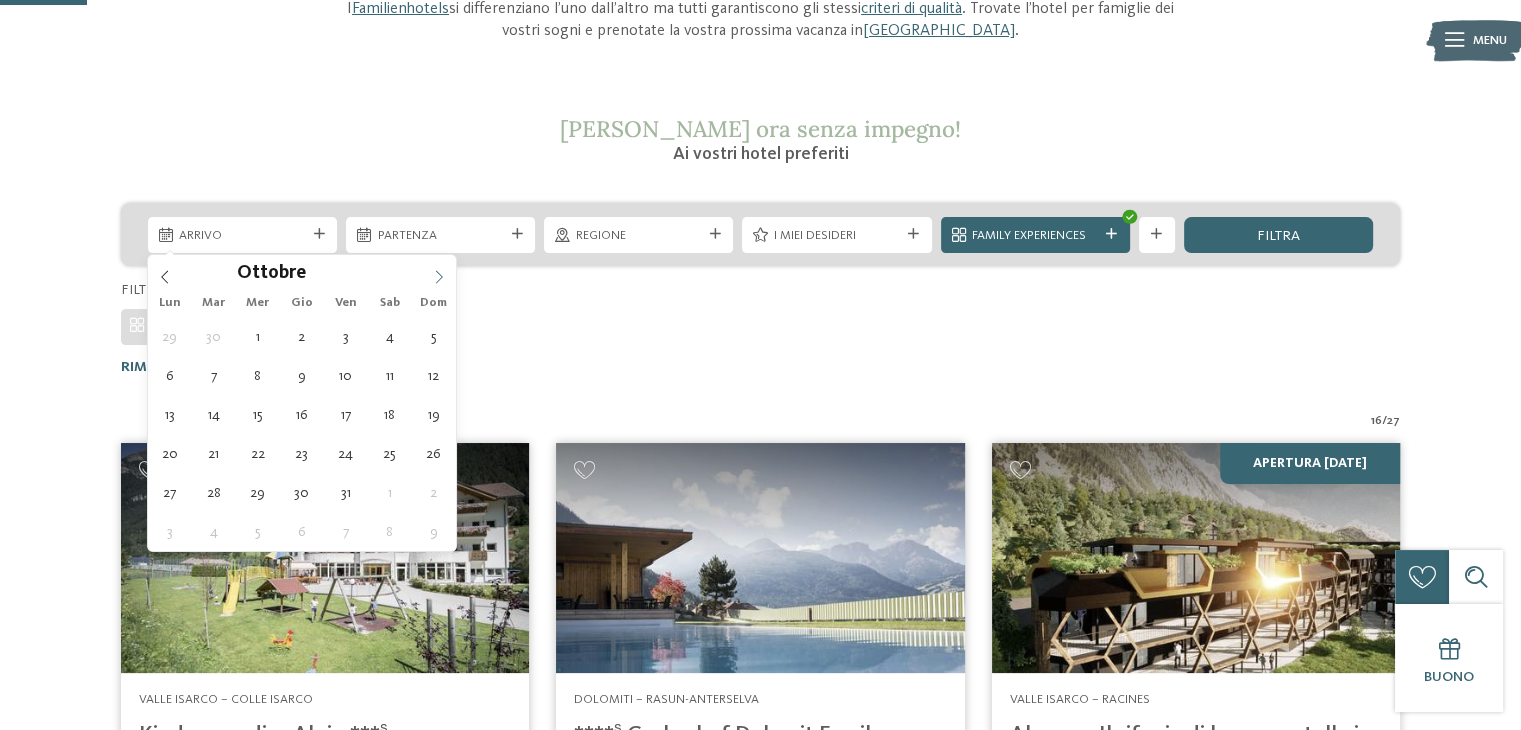 click at bounding box center (439, 272) 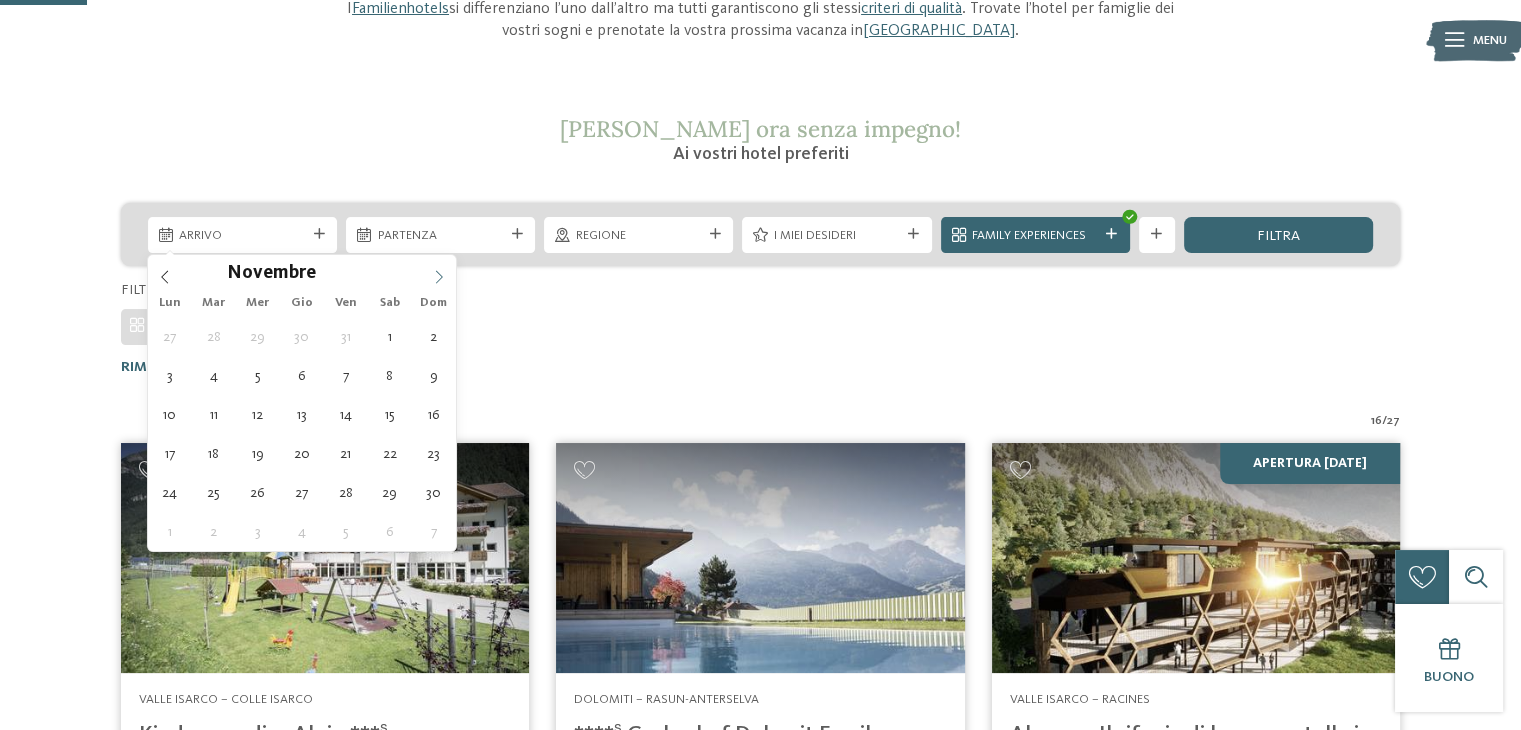 click at bounding box center (439, 272) 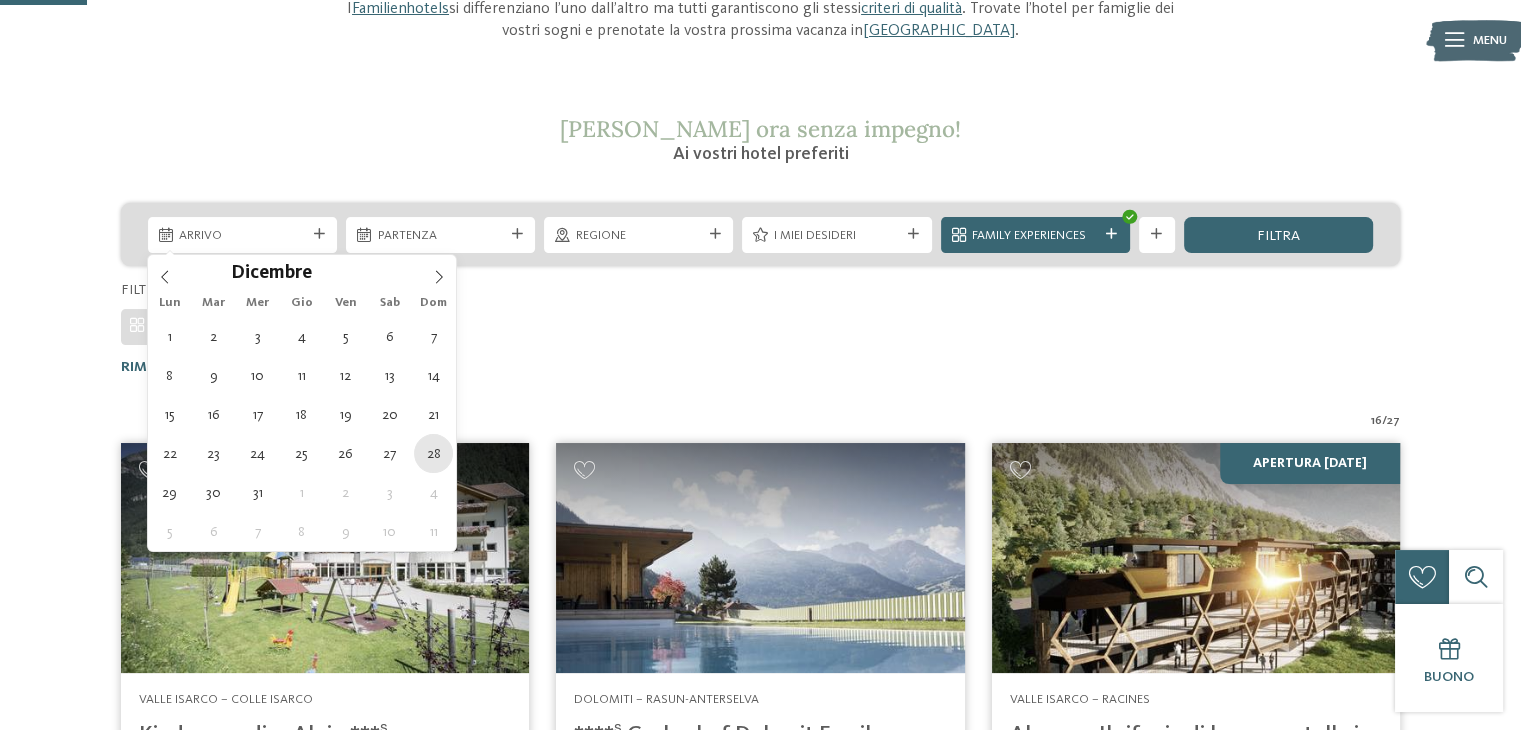 type on "28.12.2025" 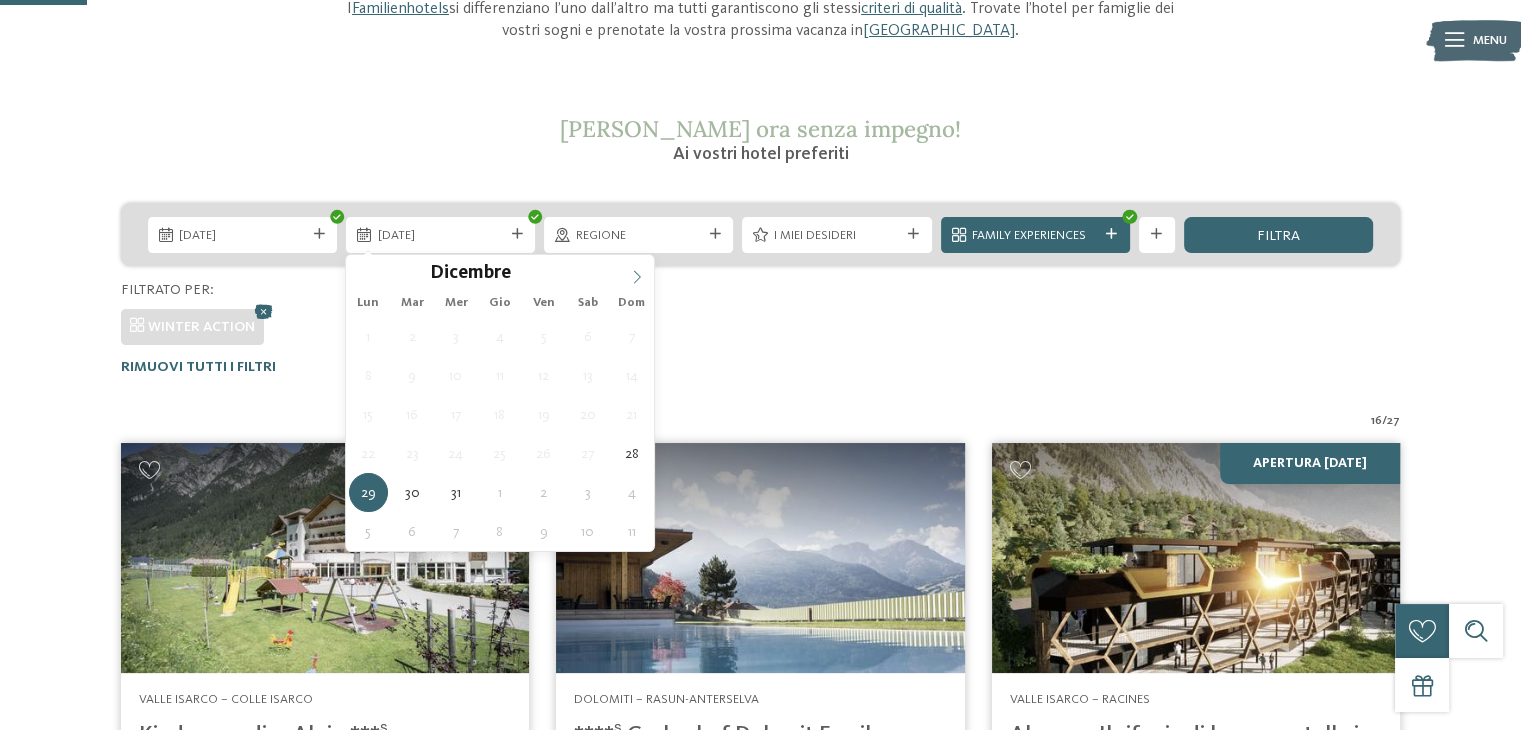 type on "****" 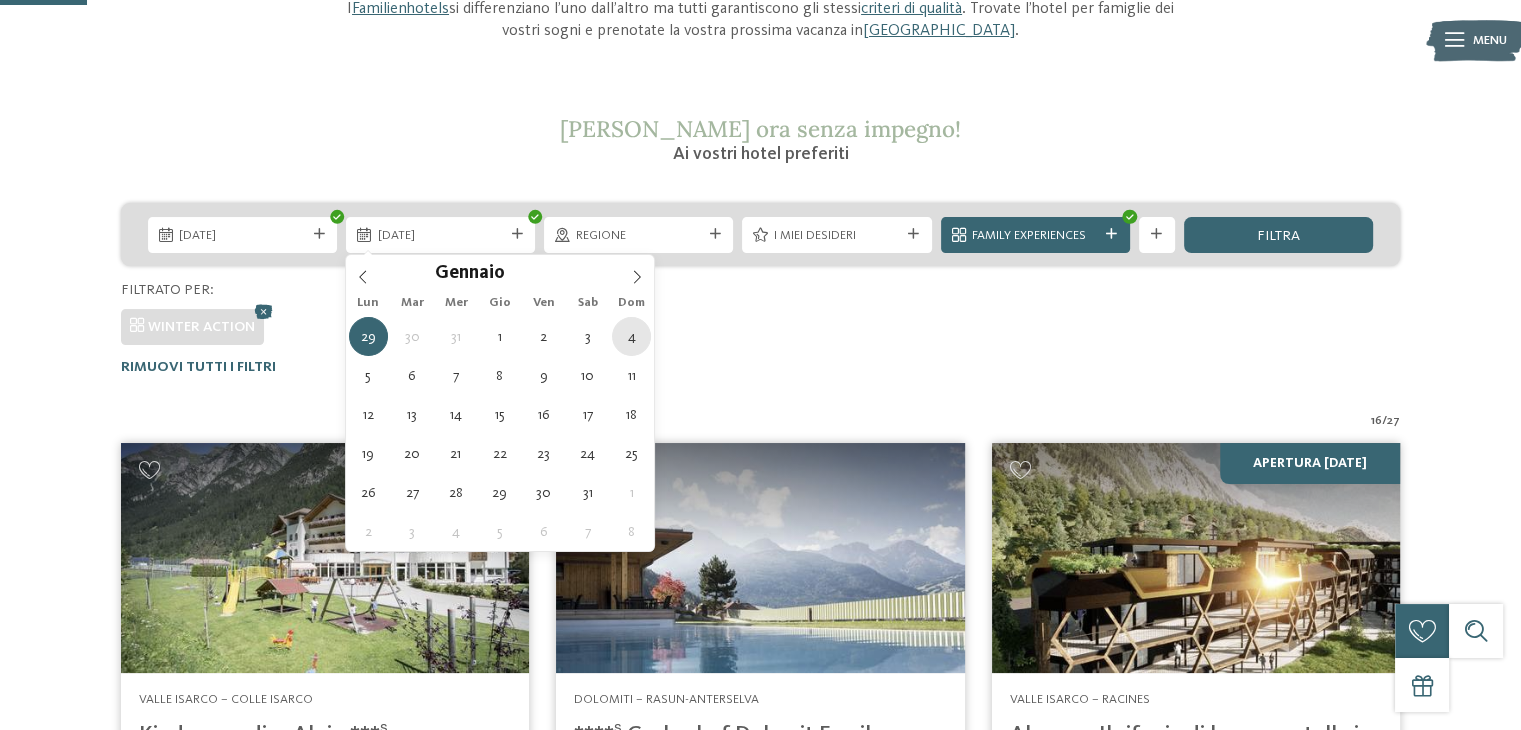 type on "04.01.2026" 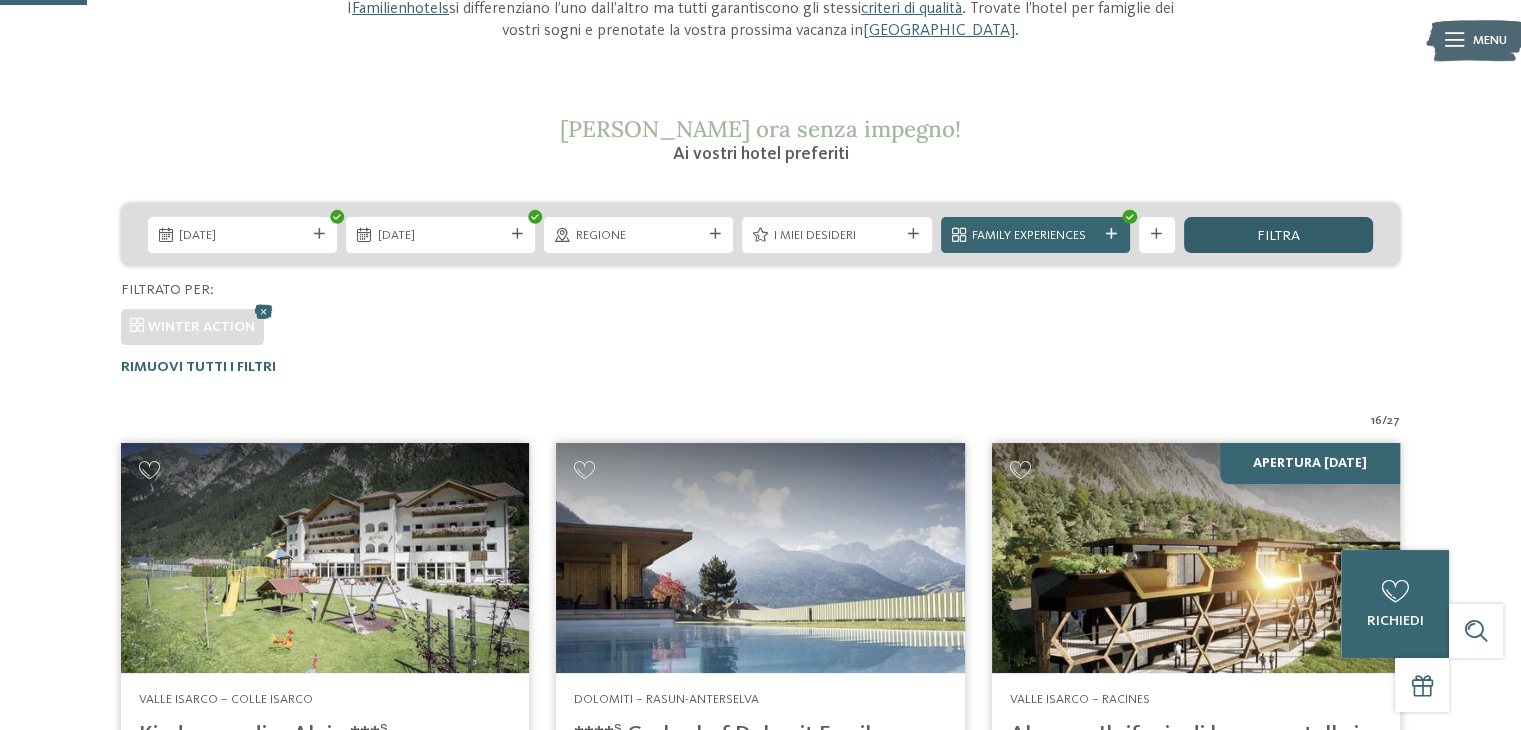 click on "filtra" at bounding box center (1278, 235) 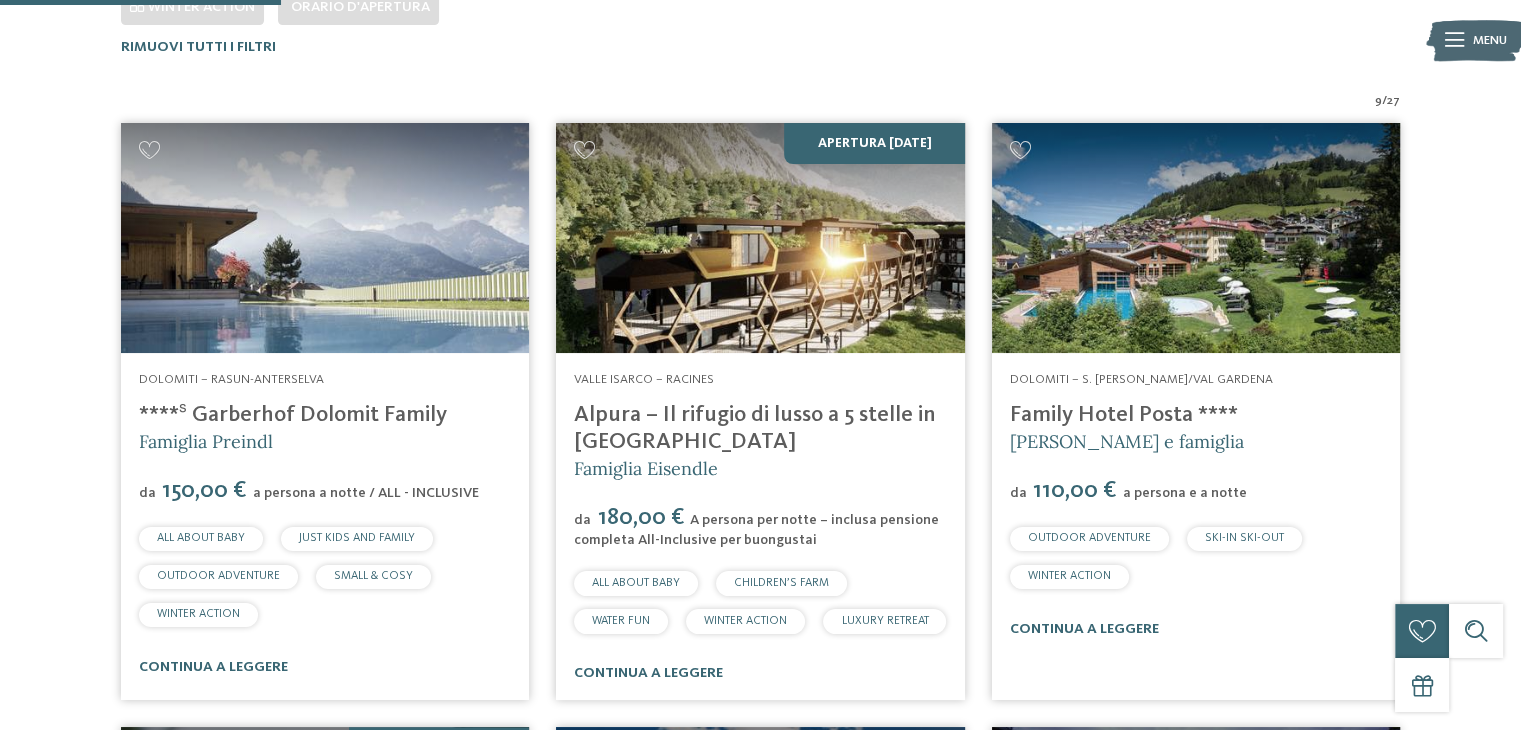 scroll, scrollTop: 579, scrollLeft: 0, axis: vertical 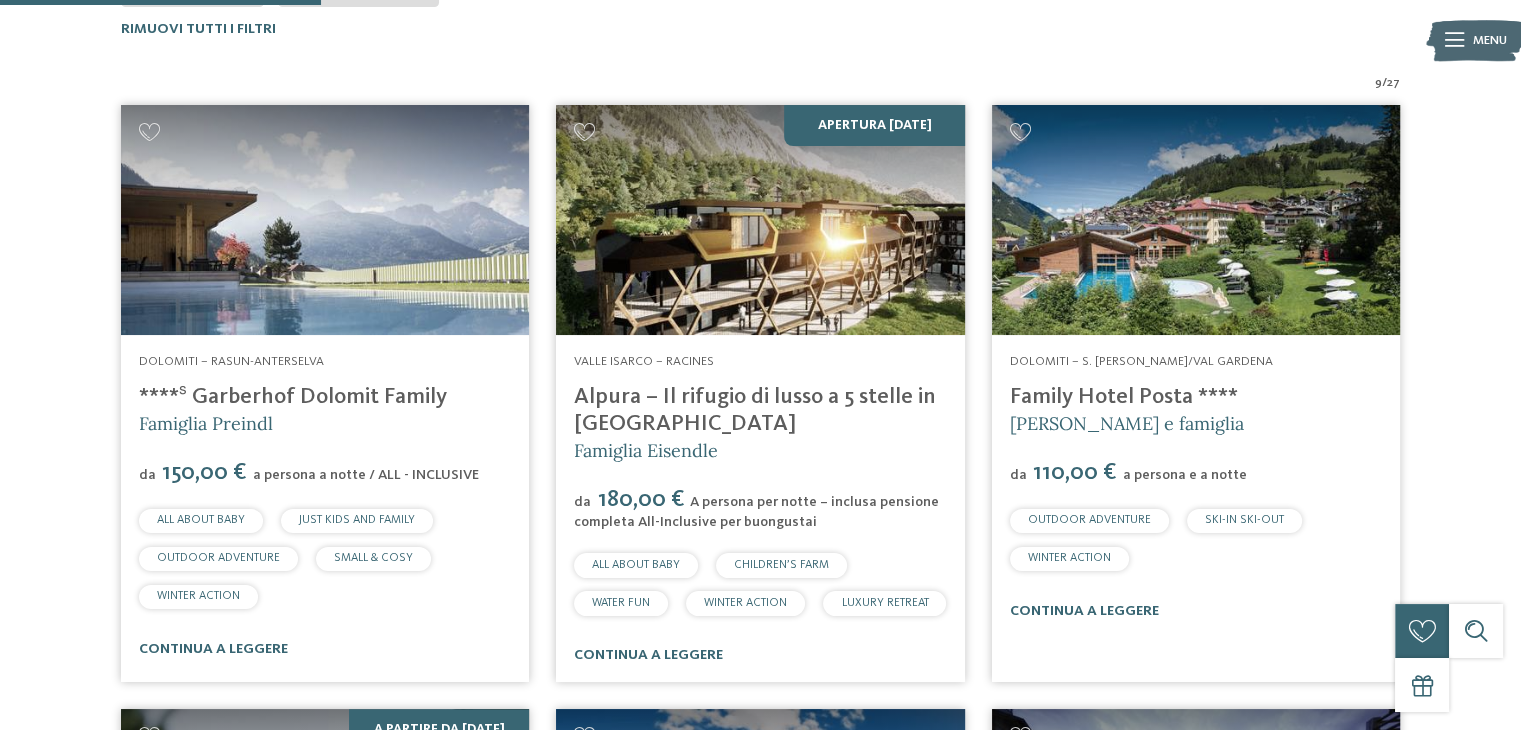 click at bounding box center (1196, 220) 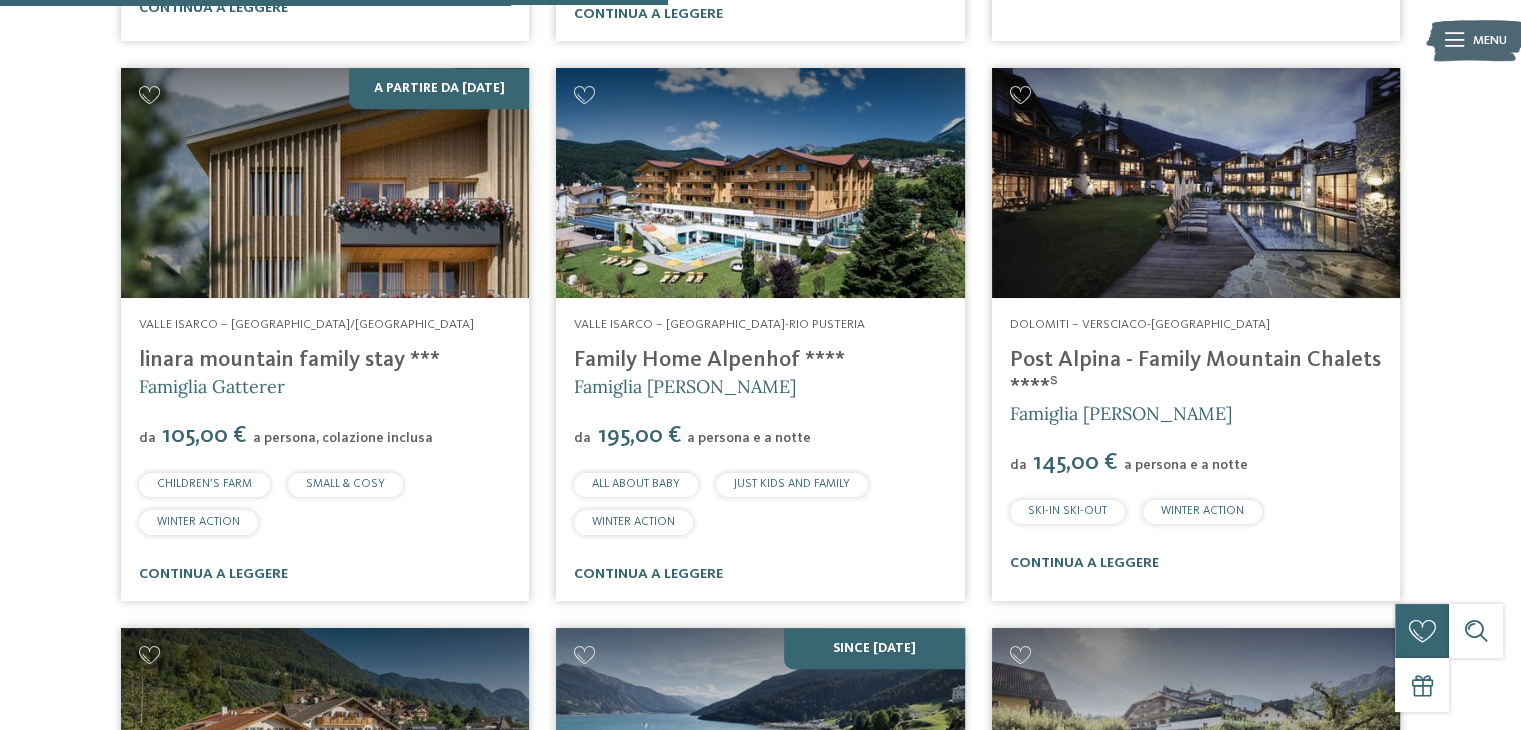 scroll, scrollTop: 1243, scrollLeft: 0, axis: vertical 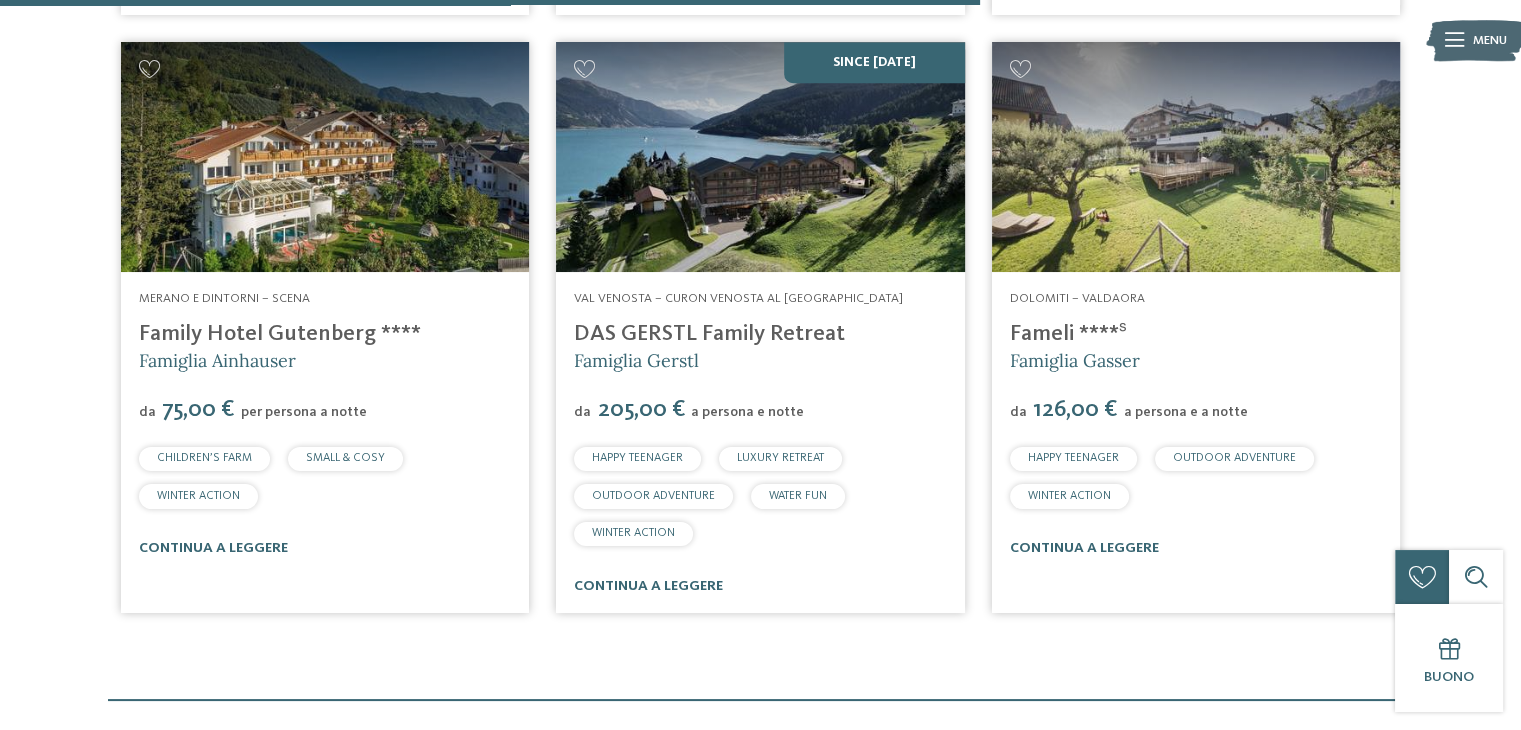 click at bounding box center (1196, 157) 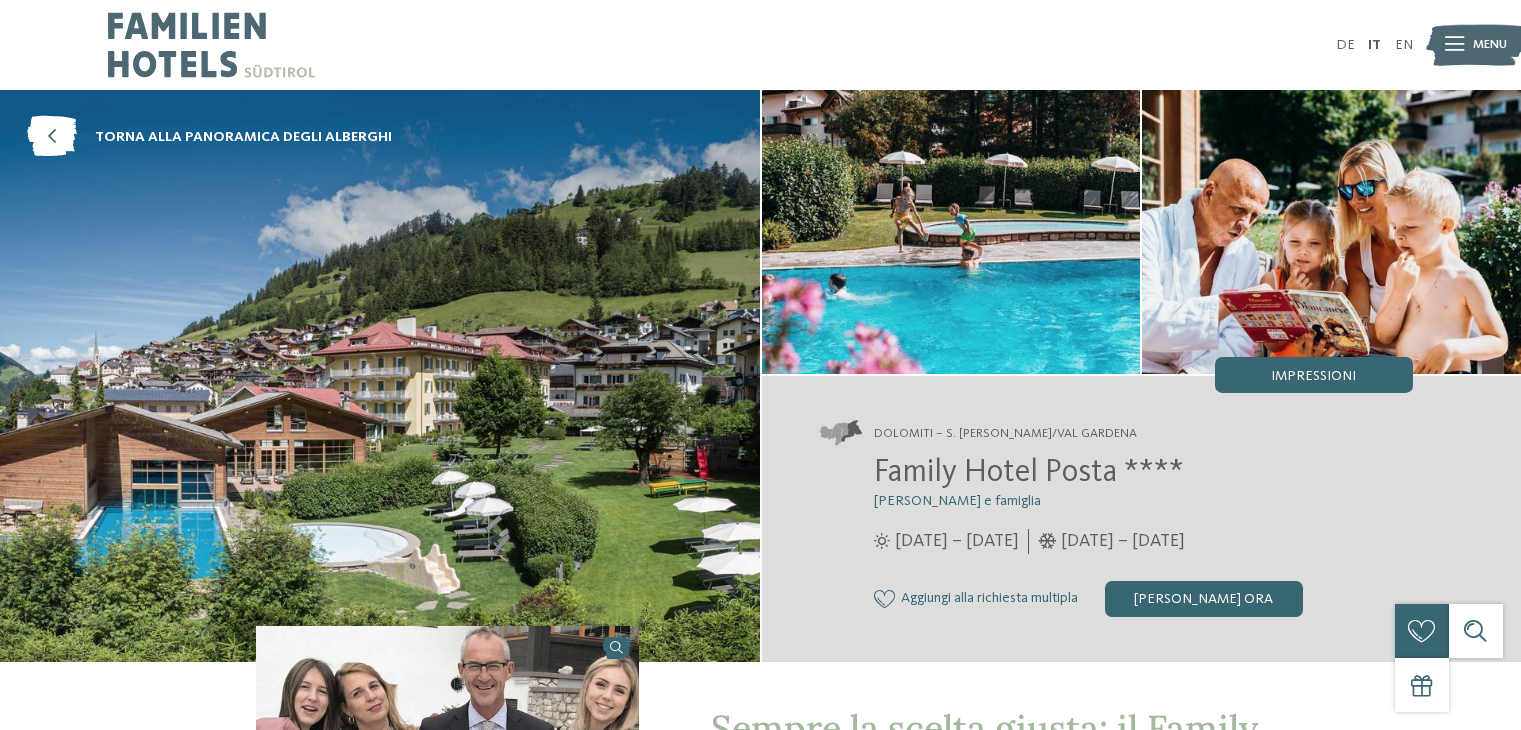 scroll, scrollTop: 0, scrollLeft: 0, axis: both 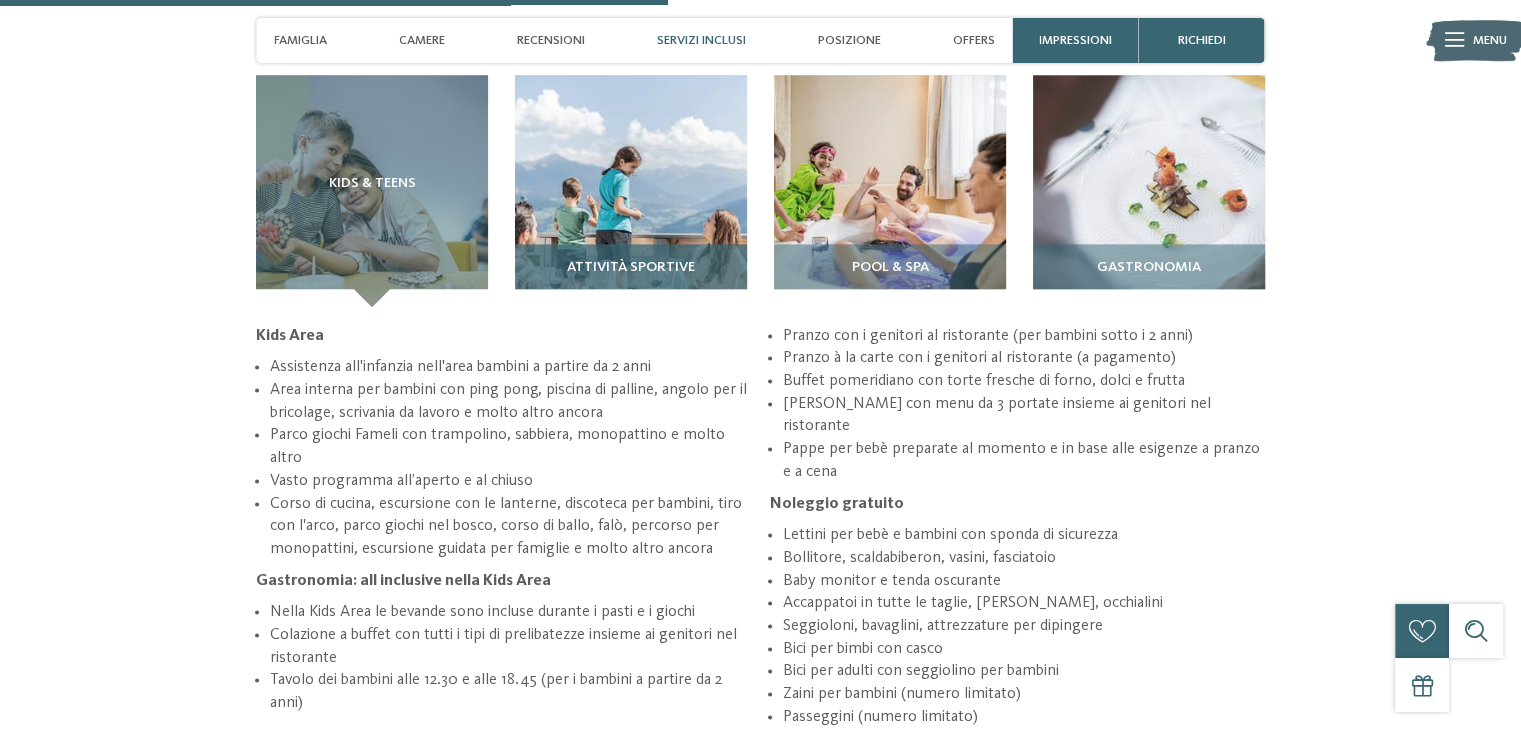 click at bounding box center [631, 191] 